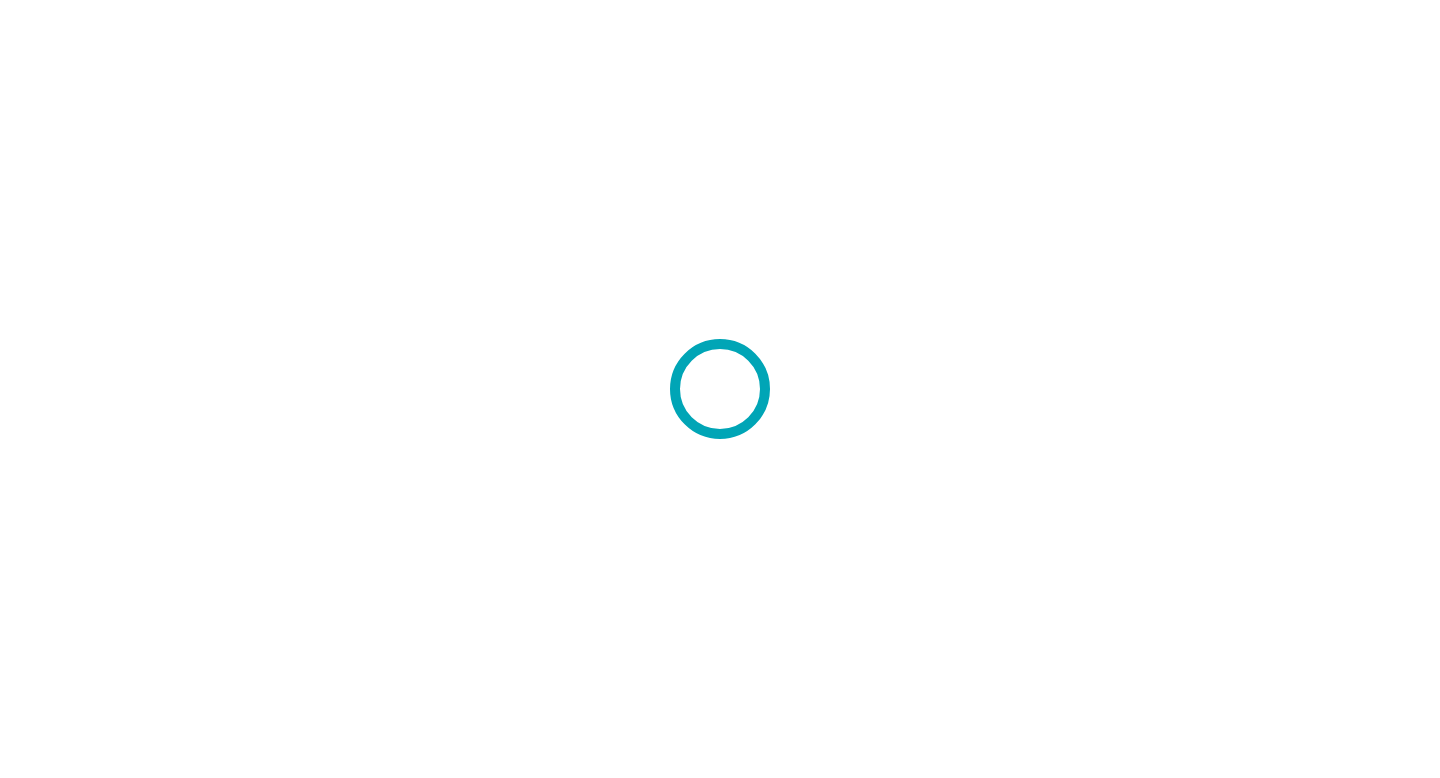 scroll, scrollTop: 0, scrollLeft: 0, axis: both 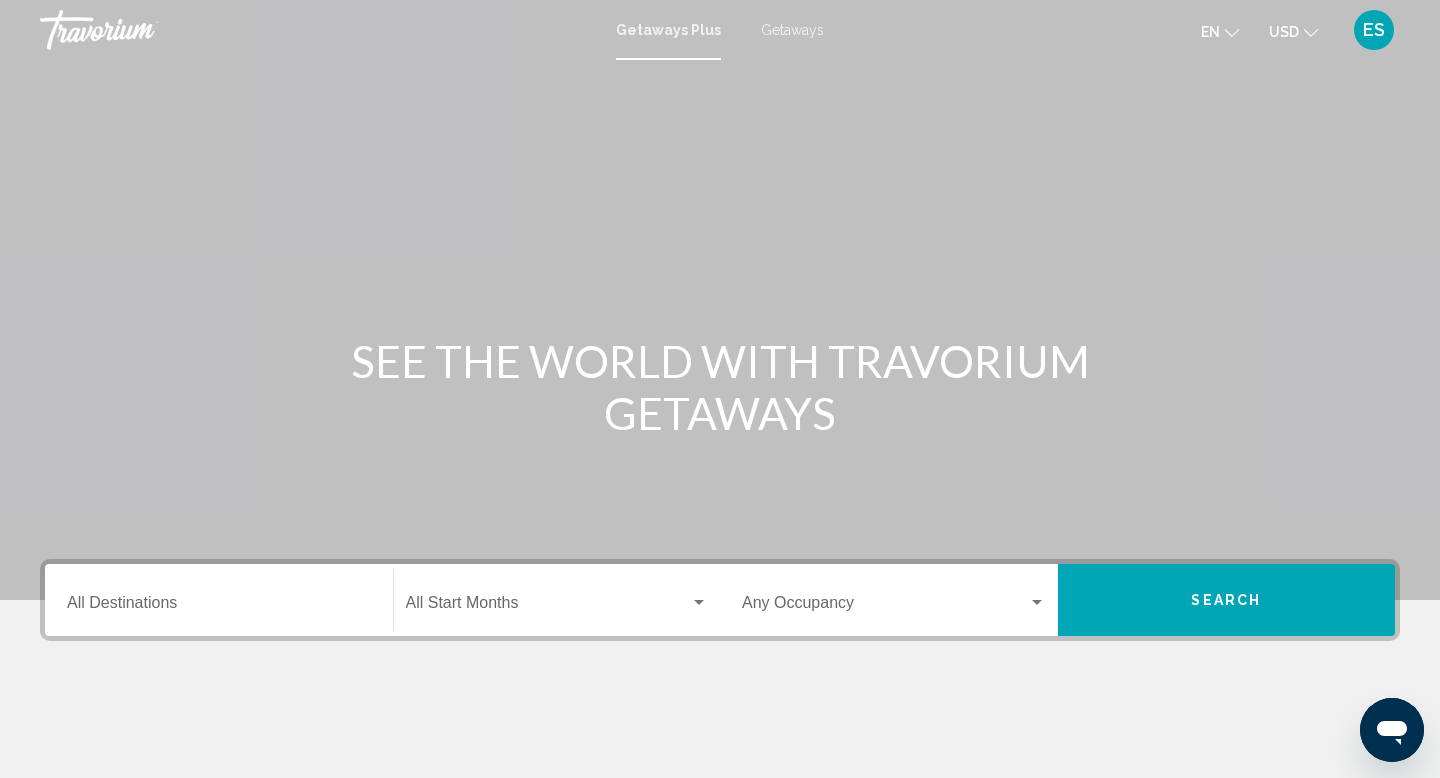 click on "Destination All Destinations" at bounding box center [219, 607] 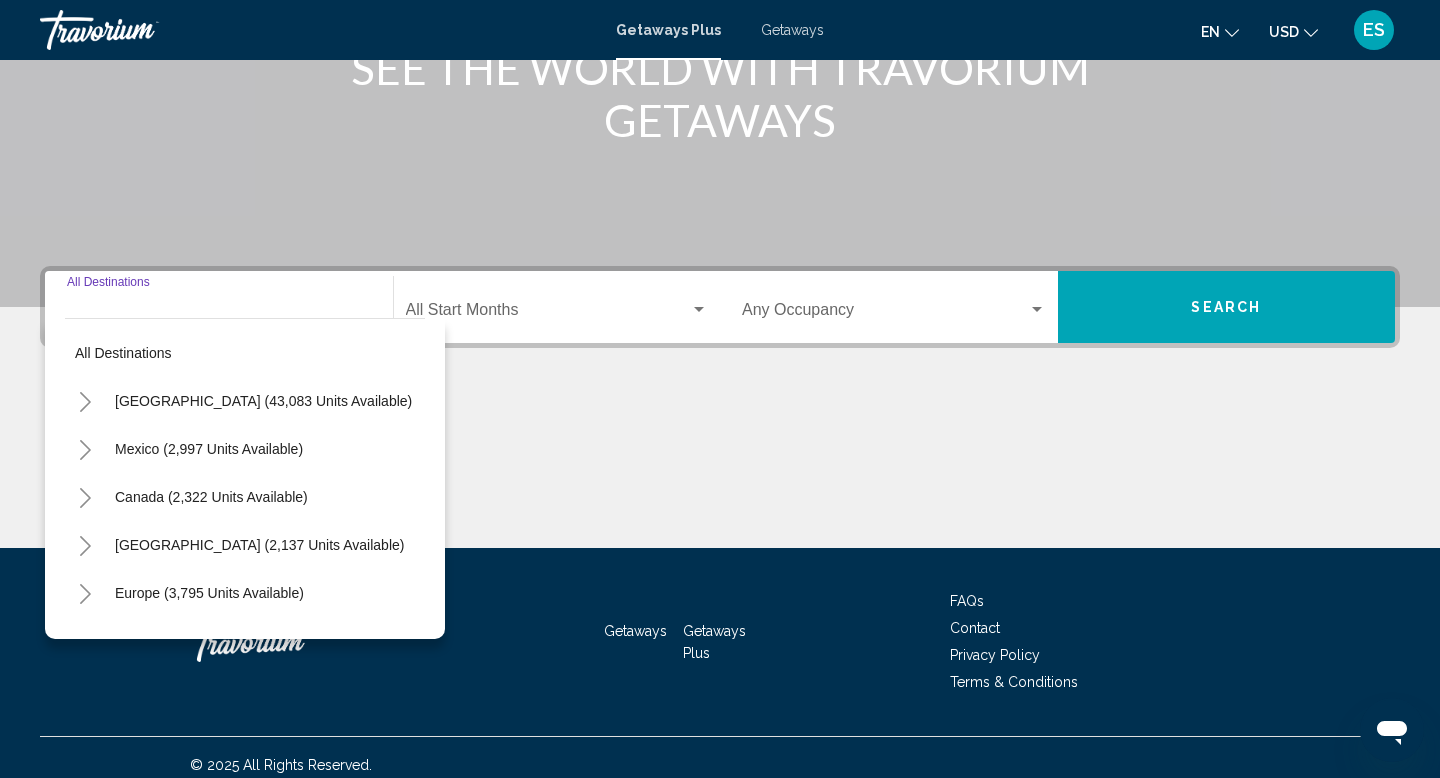 scroll, scrollTop: 308, scrollLeft: 0, axis: vertical 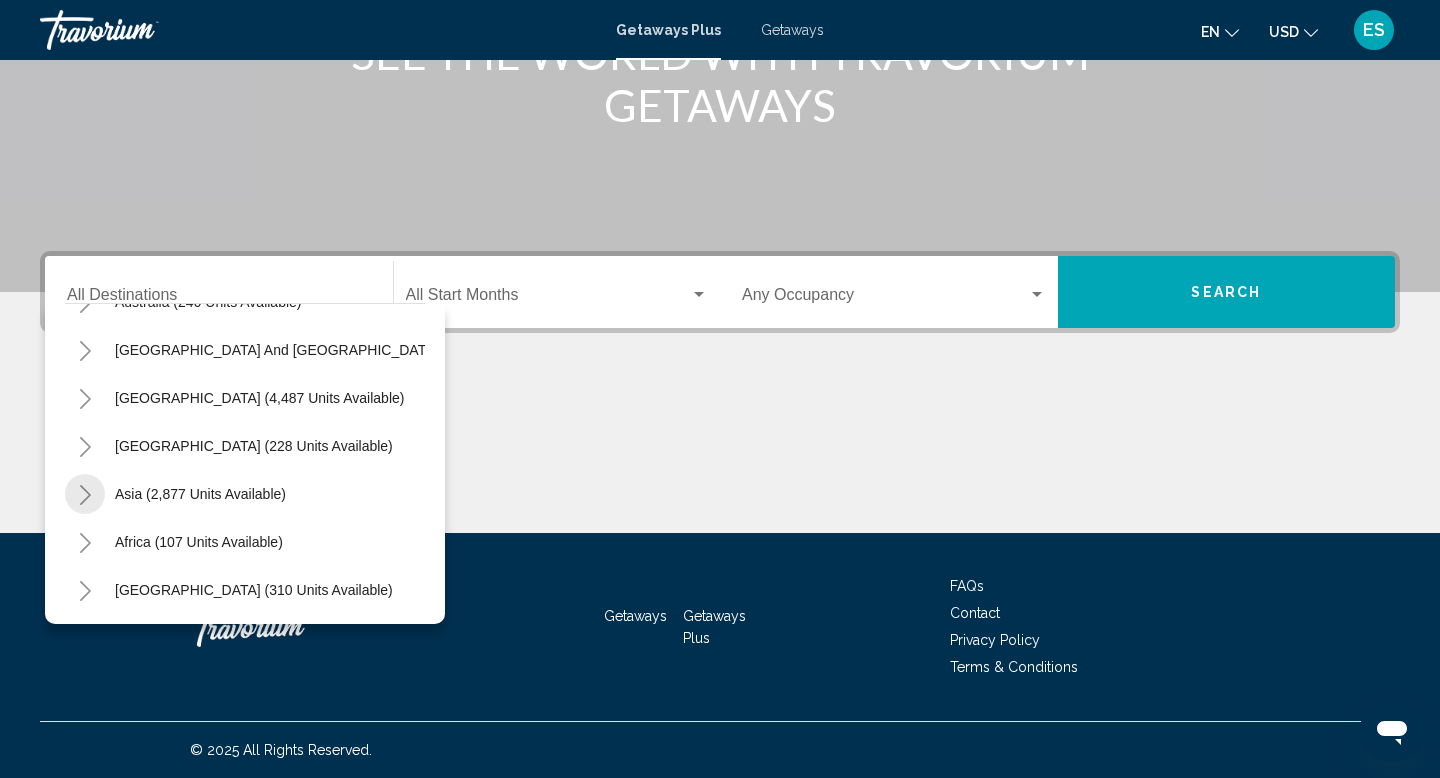 click 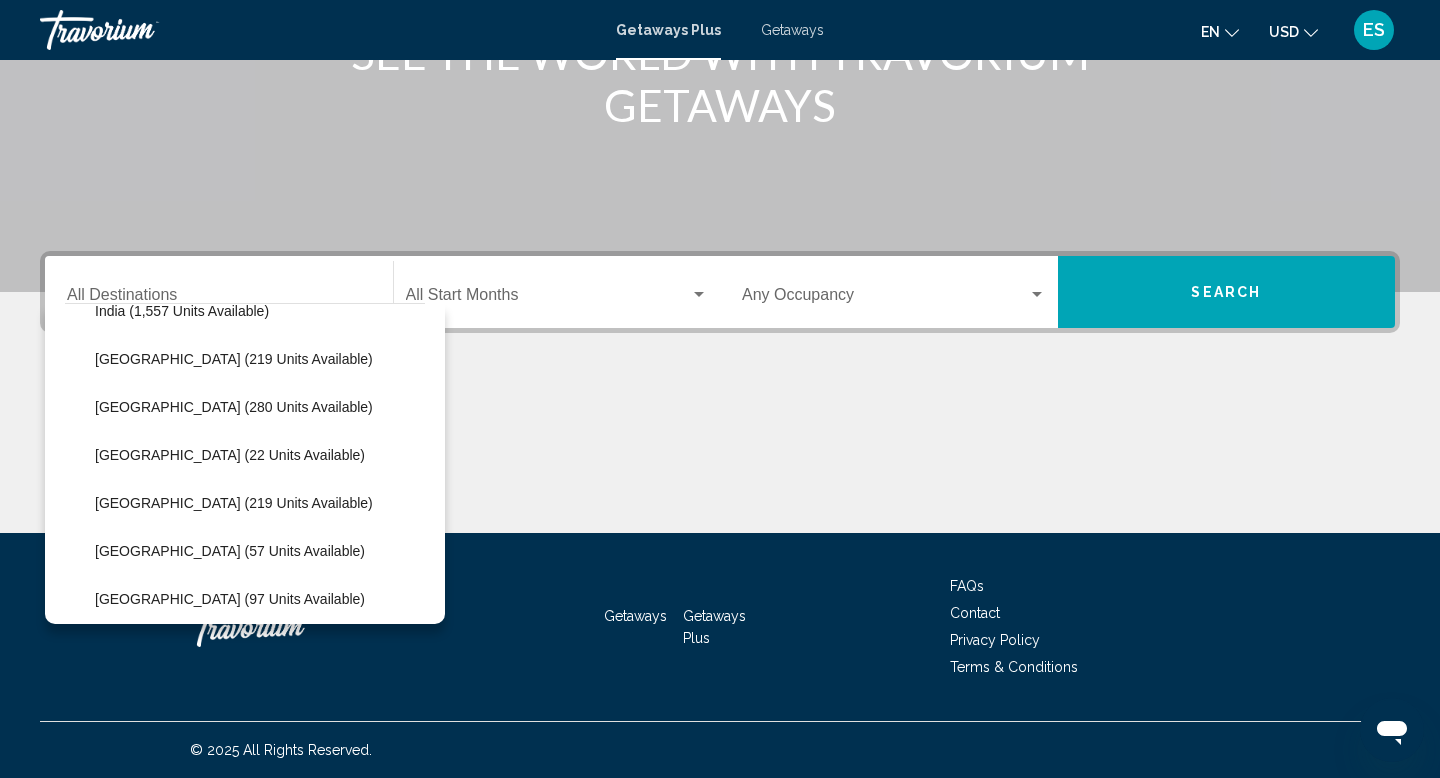 scroll, scrollTop: 714, scrollLeft: 0, axis: vertical 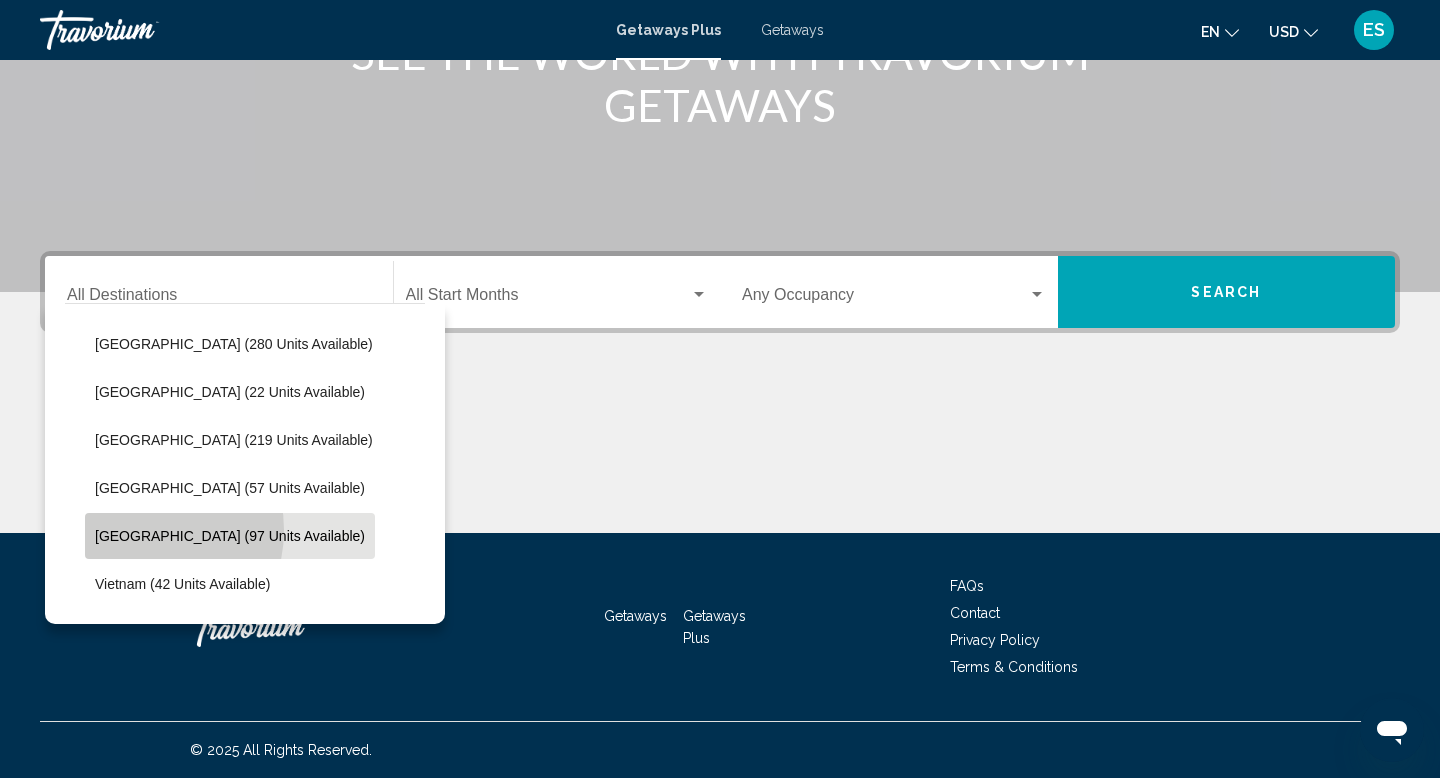 click on "[GEOGRAPHIC_DATA] (97 units available)" 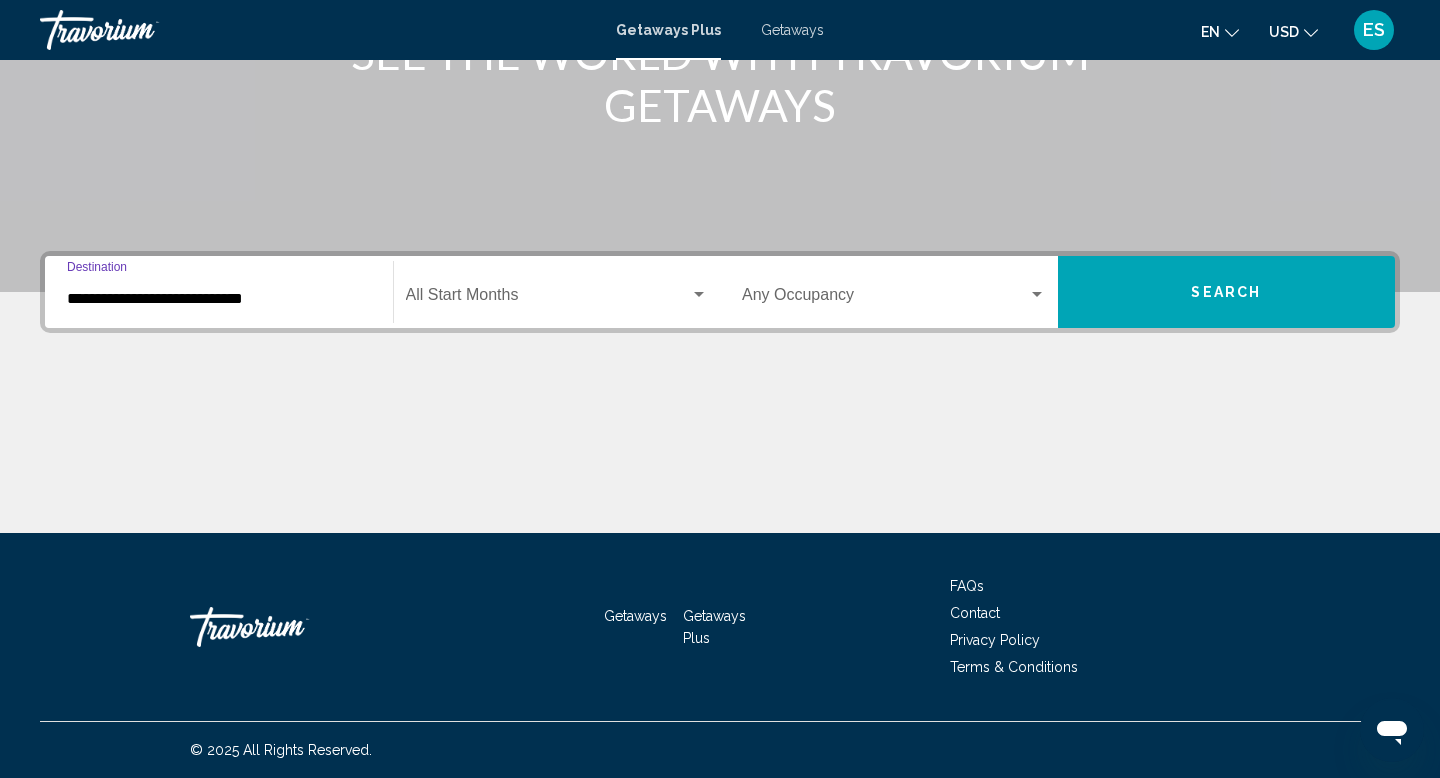 click on "Start Month All Start Months" 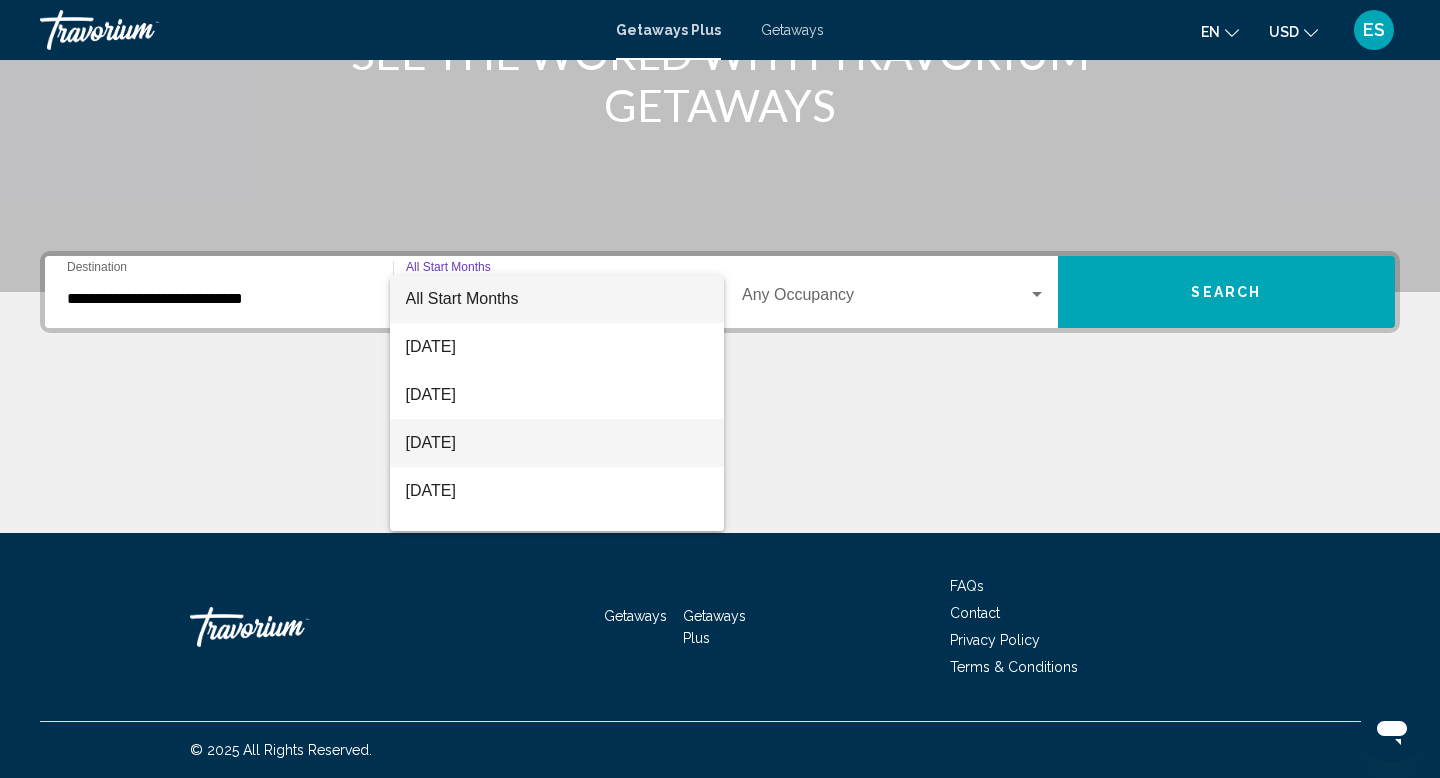 click on "[DATE]" at bounding box center (557, 443) 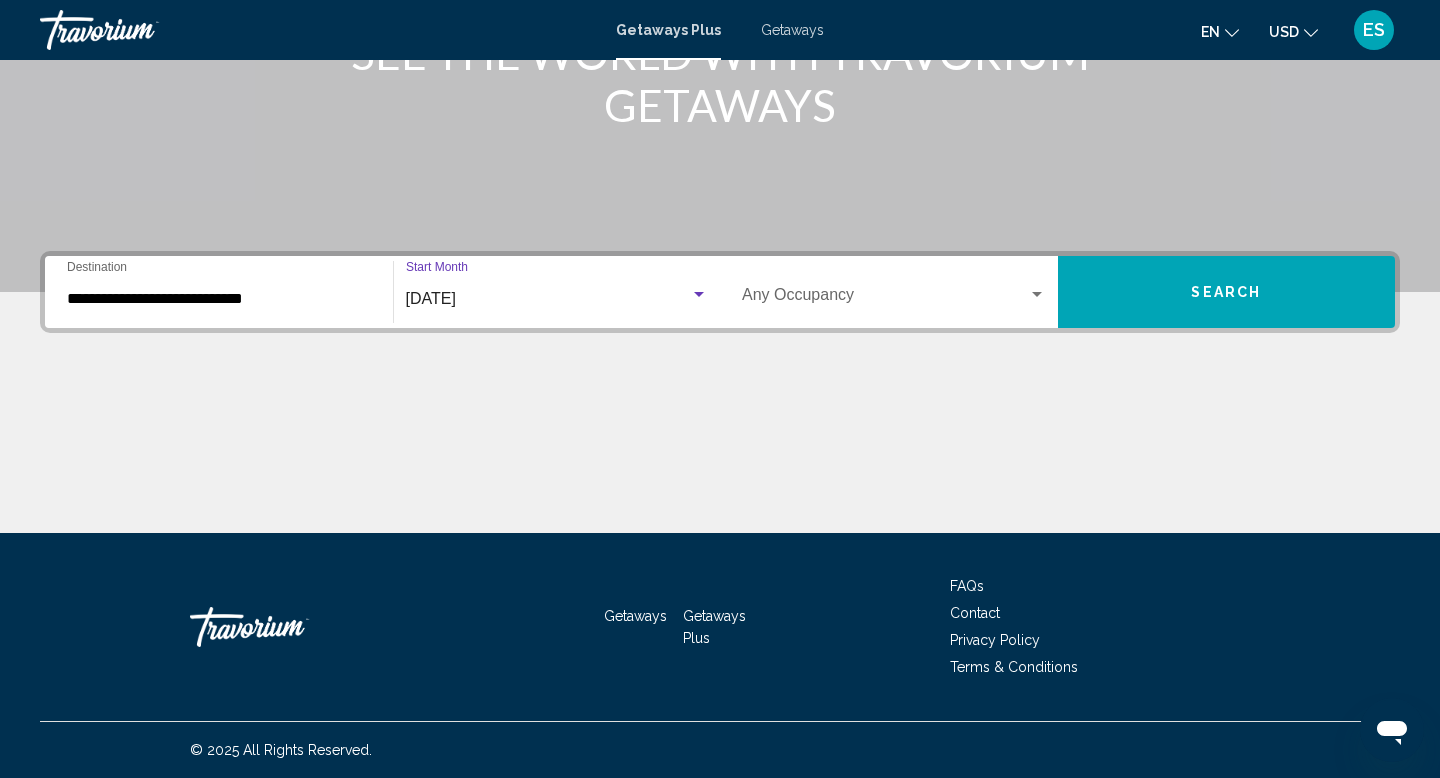 click on "Search" at bounding box center [1226, 293] 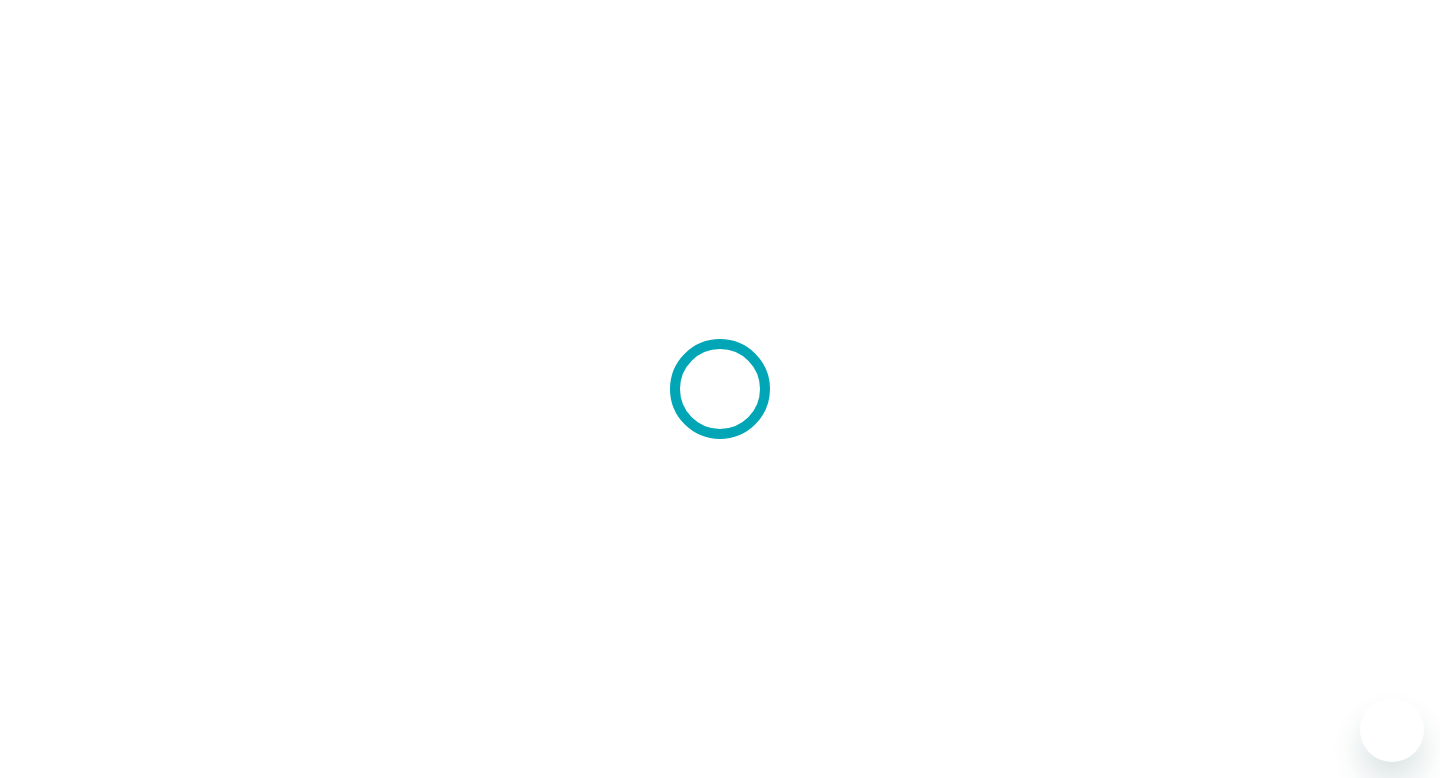 scroll, scrollTop: 0, scrollLeft: 0, axis: both 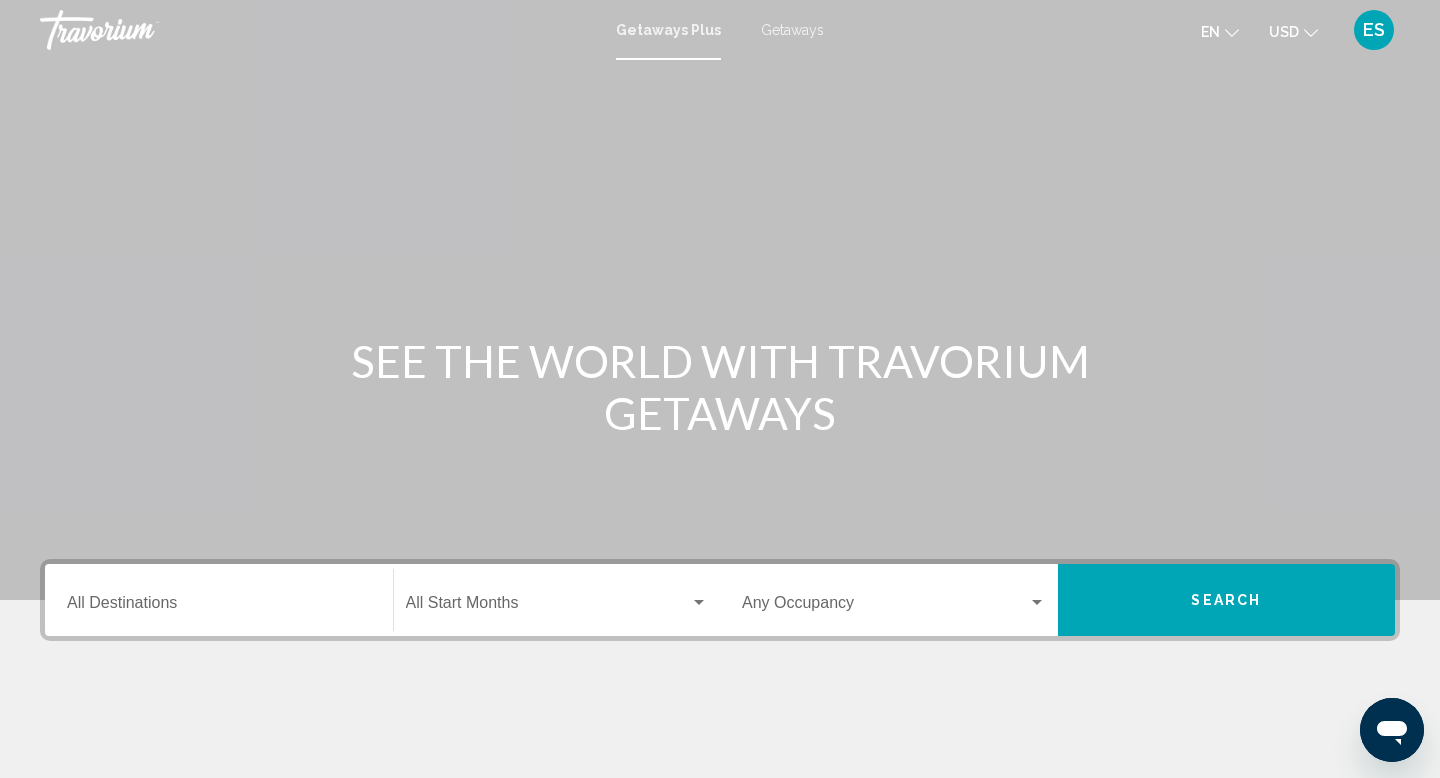 click 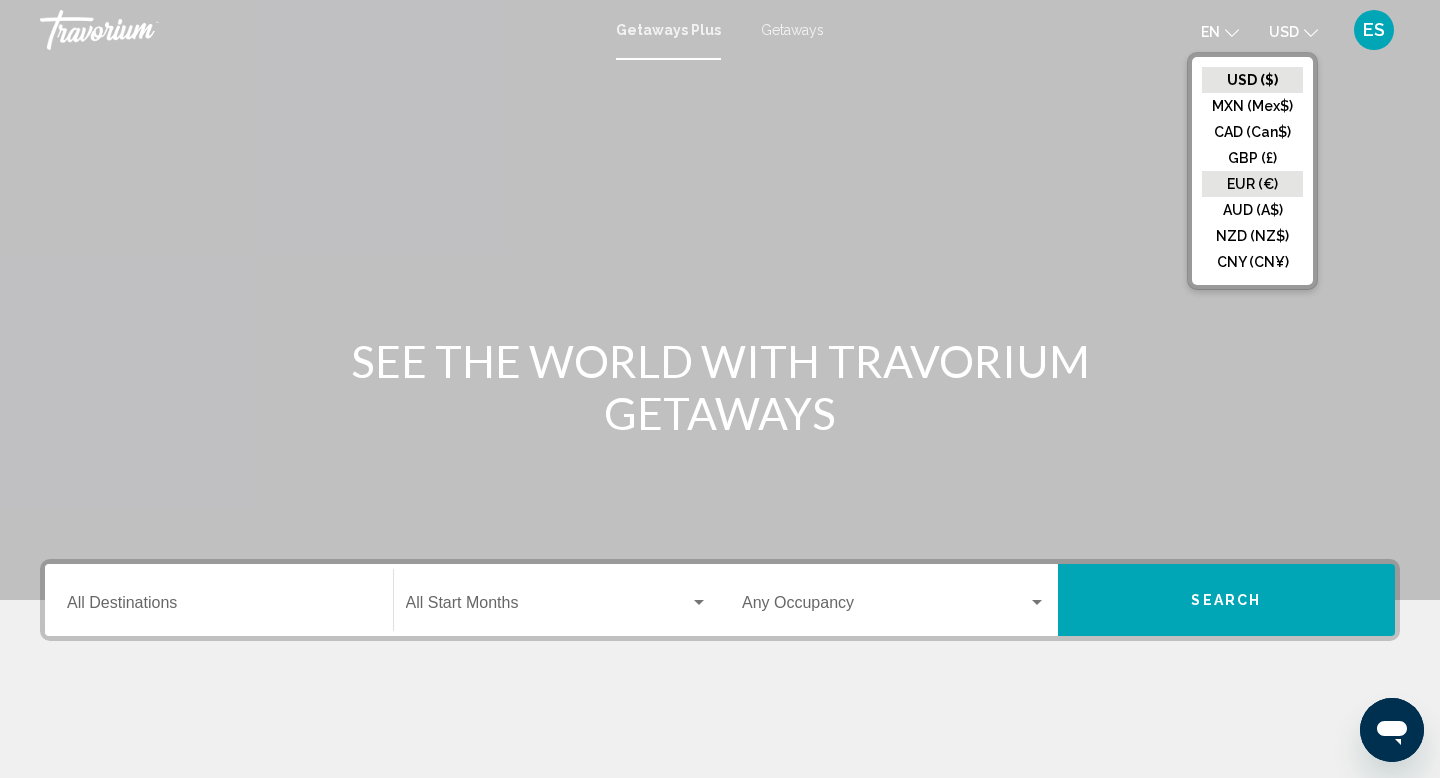 click on "EUR (€)" 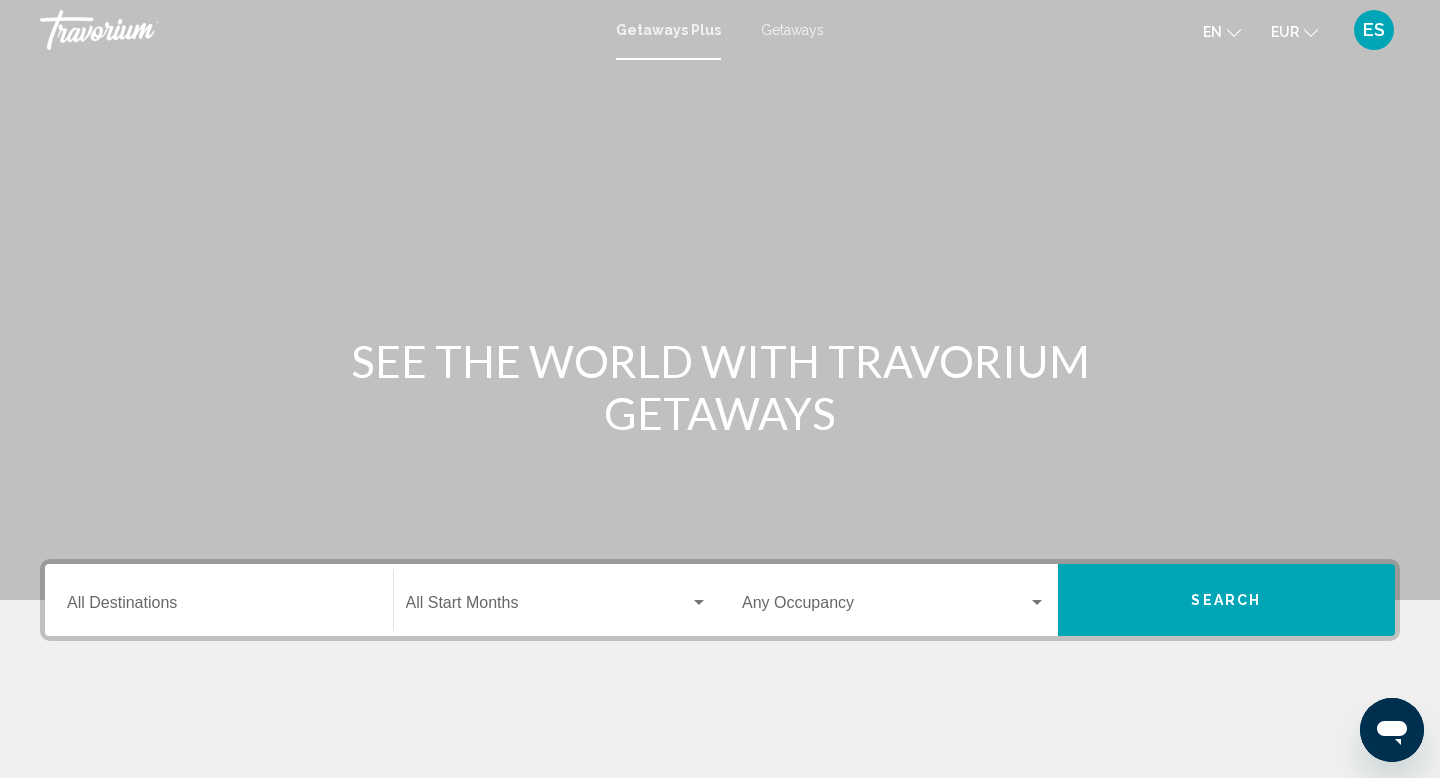 click on "Destination All Destinations" at bounding box center (219, 600) 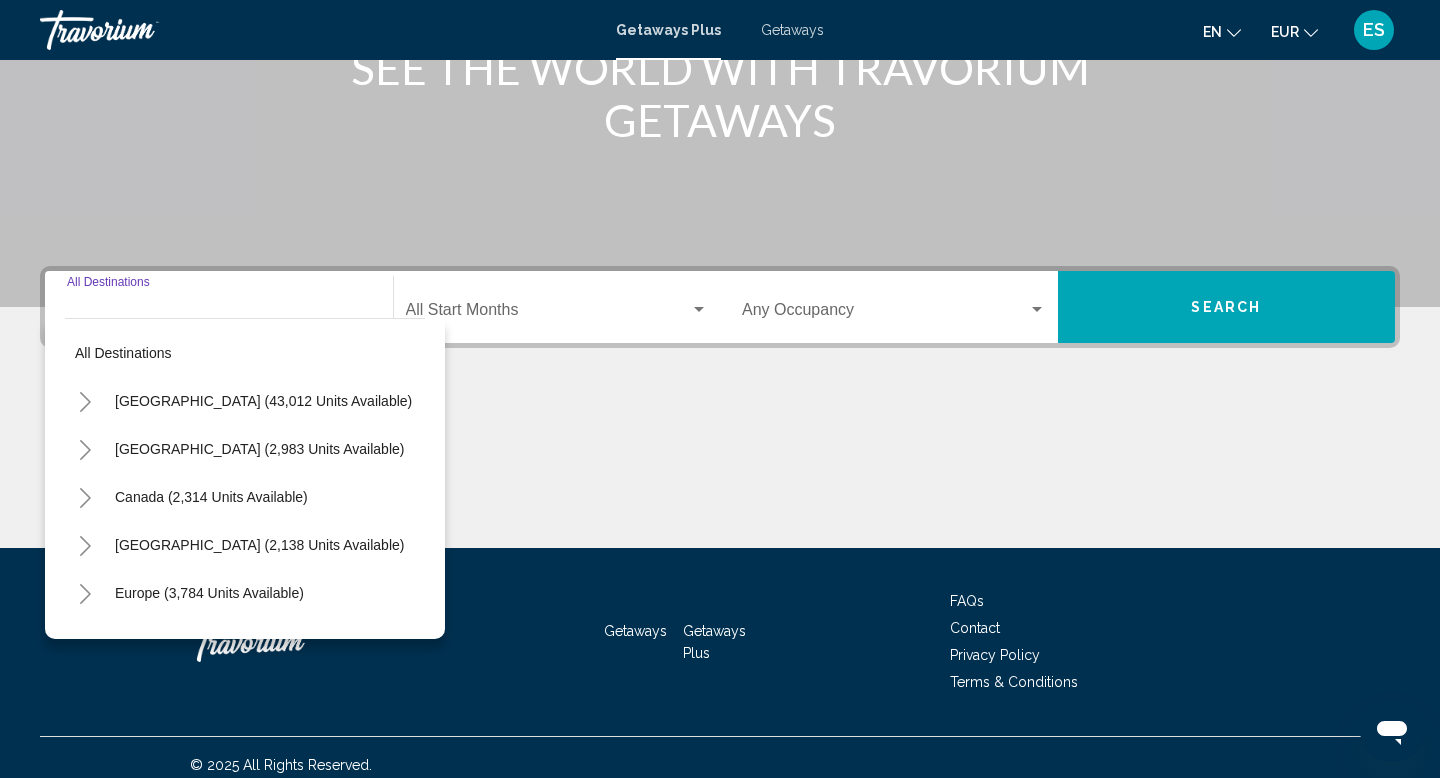 scroll, scrollTop: 308, scrollLeft: 0, axis: vertical 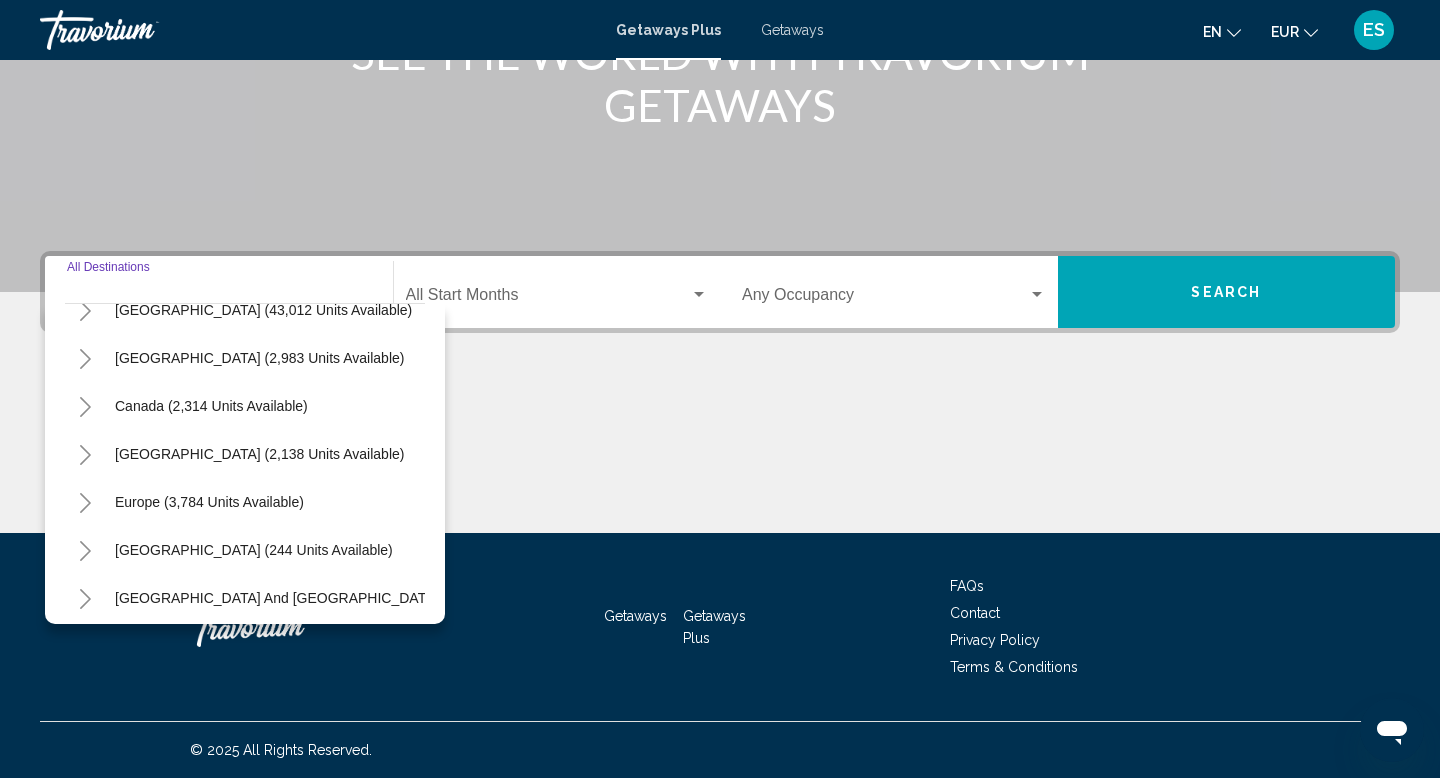click 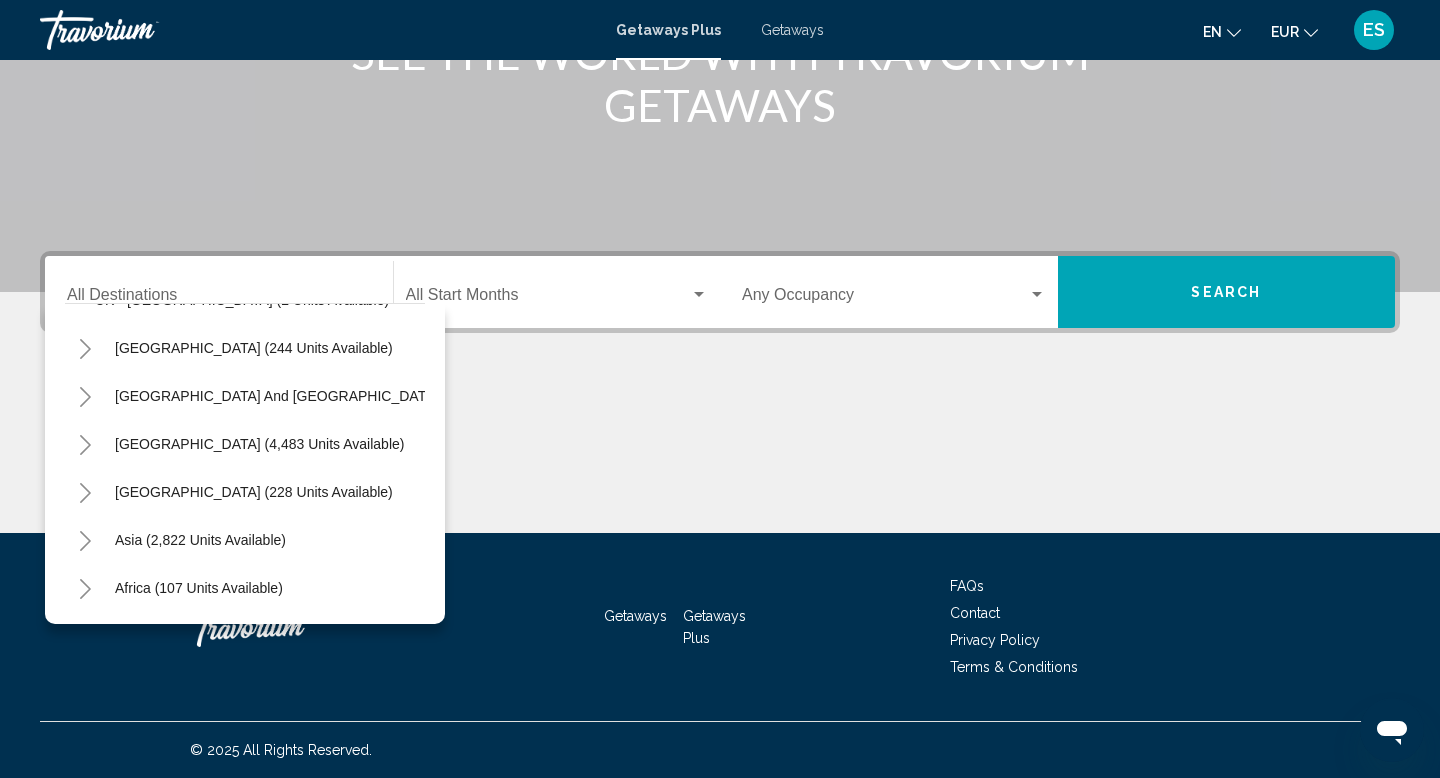 scroll, scrollTop: 1092, scrollLeft: 0, axis: vertical 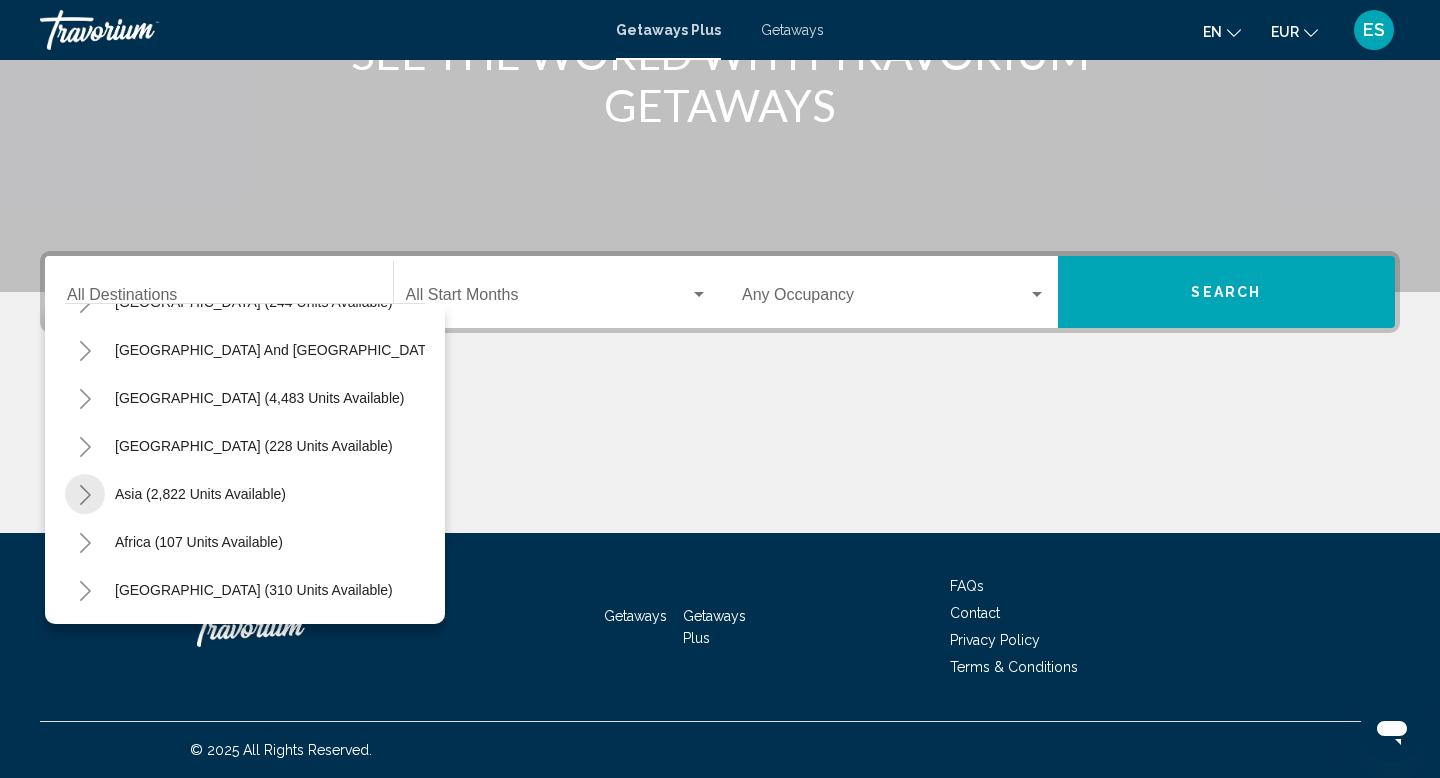 click 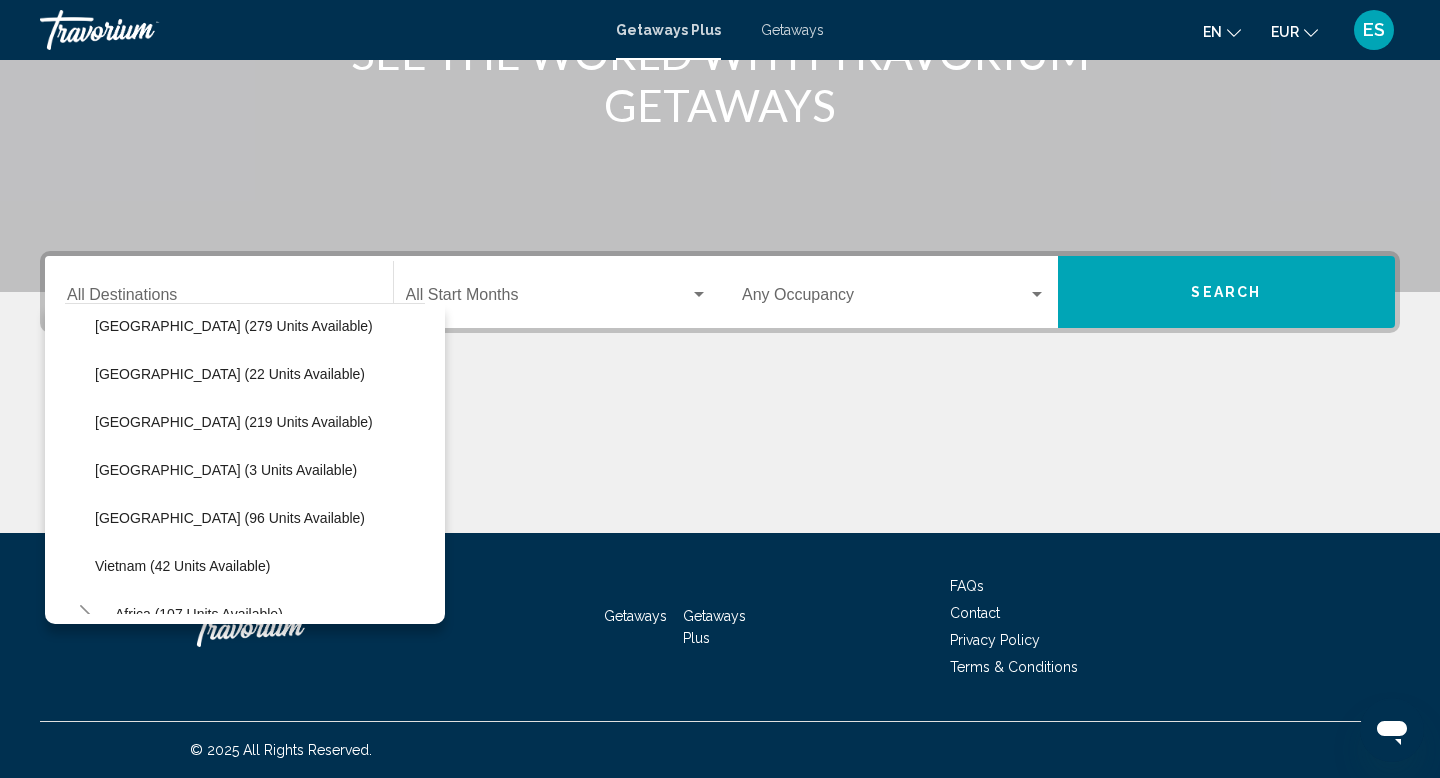 scroll, scrollTop: 1527, scrollLeft: 0, axis: vertical 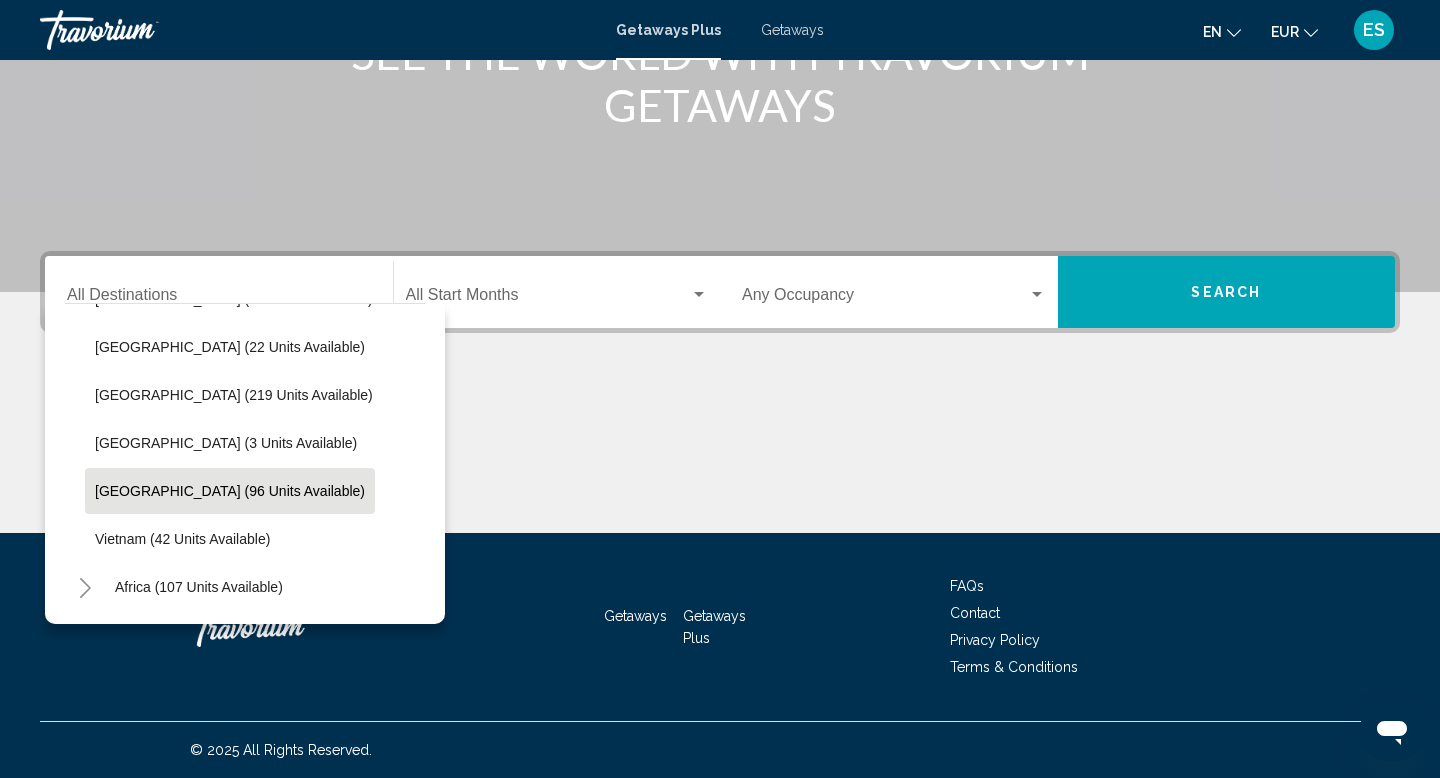 click on "Thailand (96 units available)" 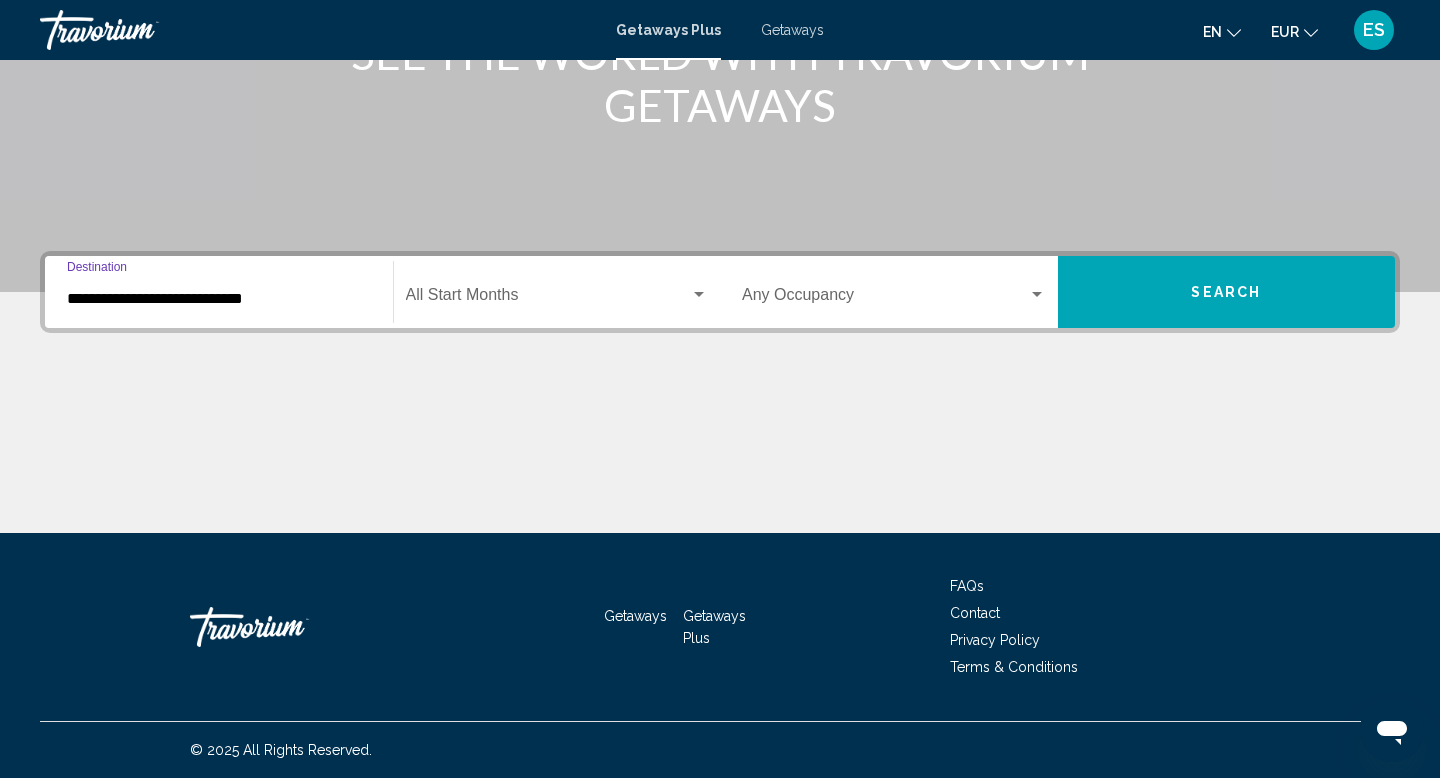 click at bounding box center [720, 458] 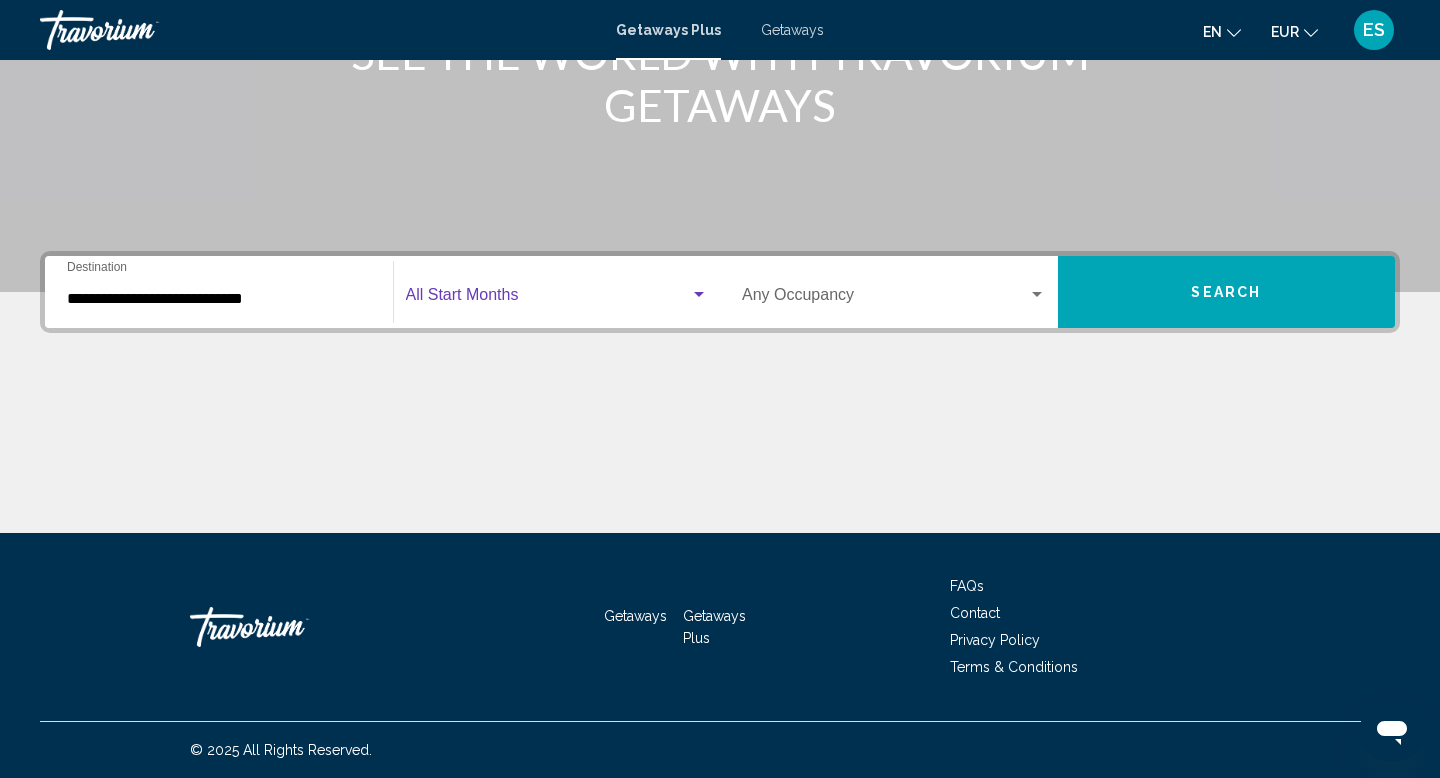 click at bounding box center (548, 299) 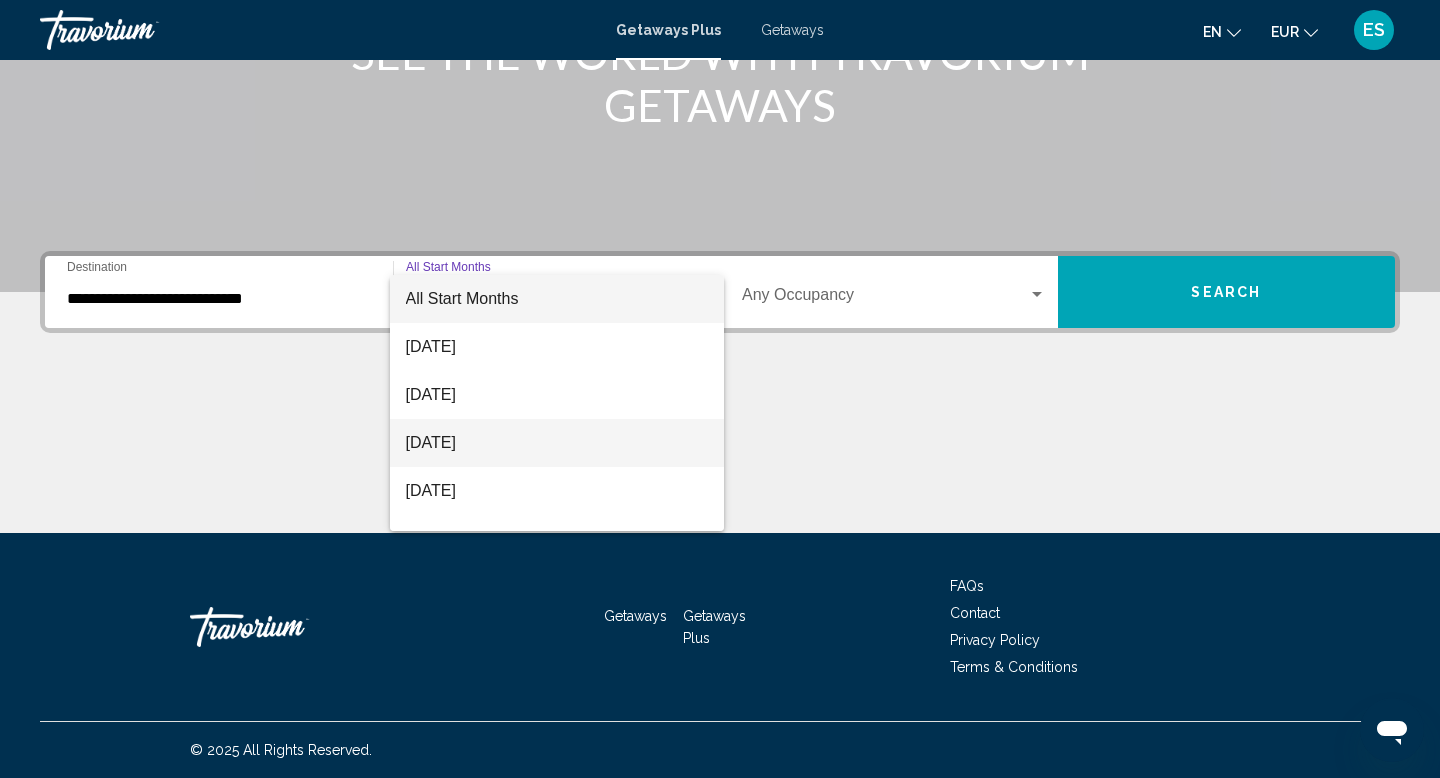 click on "[DATE]" at bounding box center [557, 443] 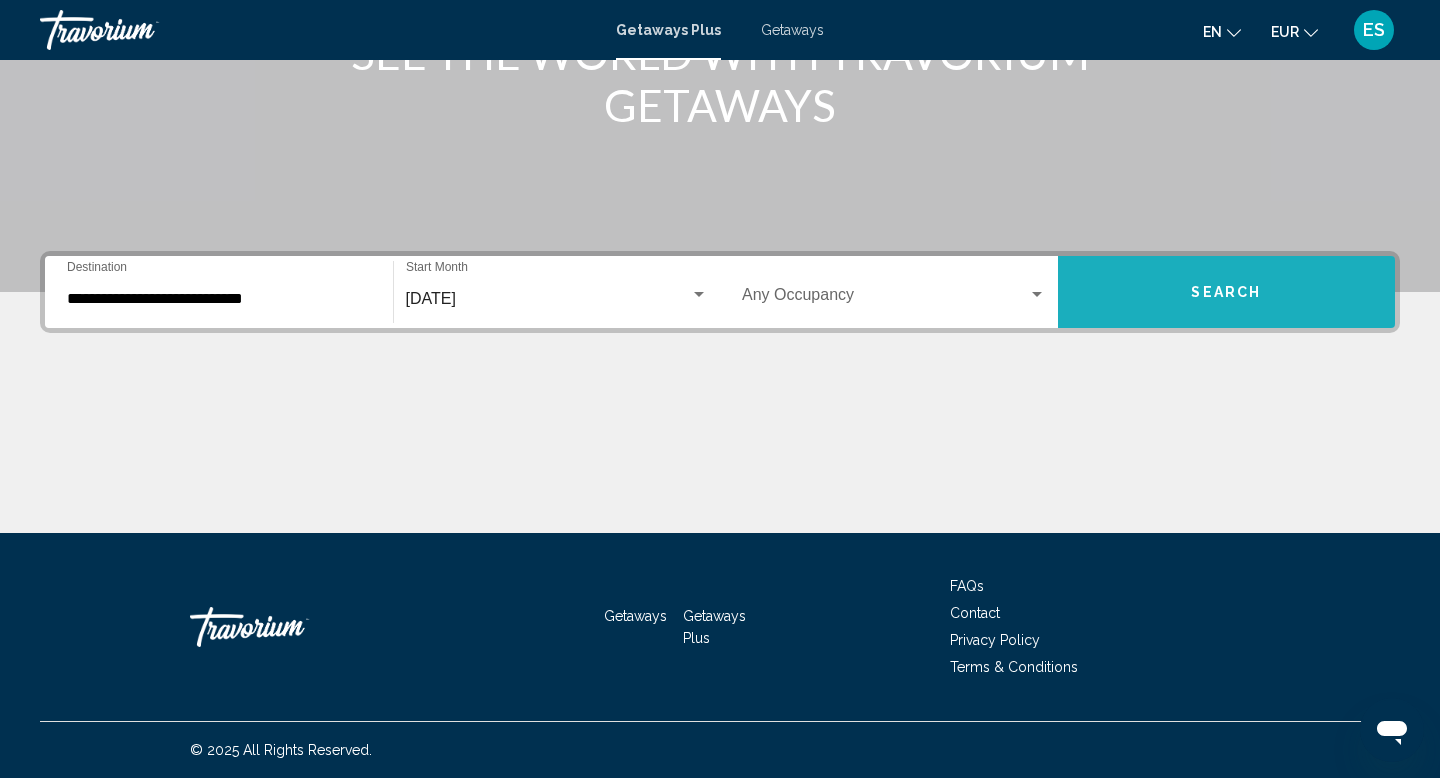 click on "Search" at bounding box center [1226, 293] 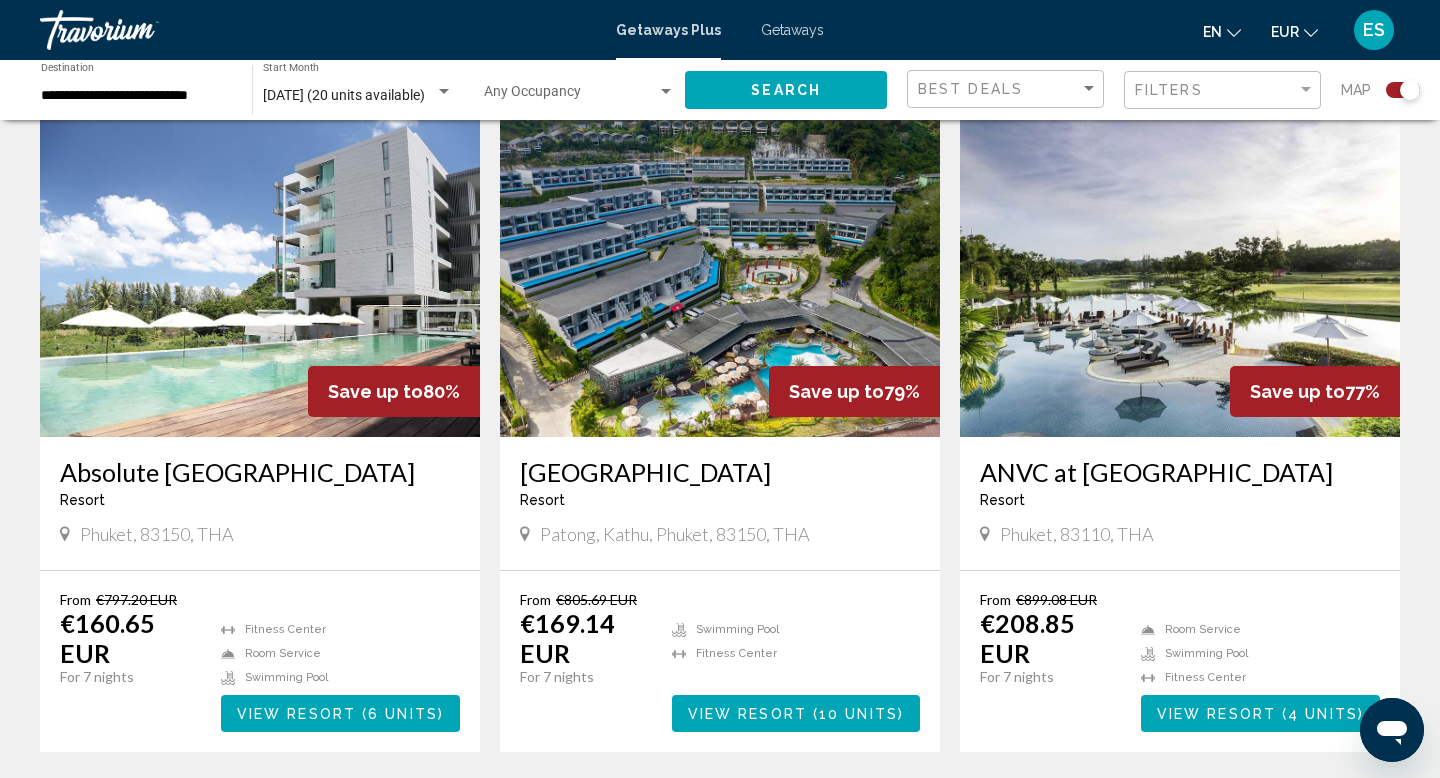 scroll, scrollTop: 717, scrollLeft: 0, axis: vertical 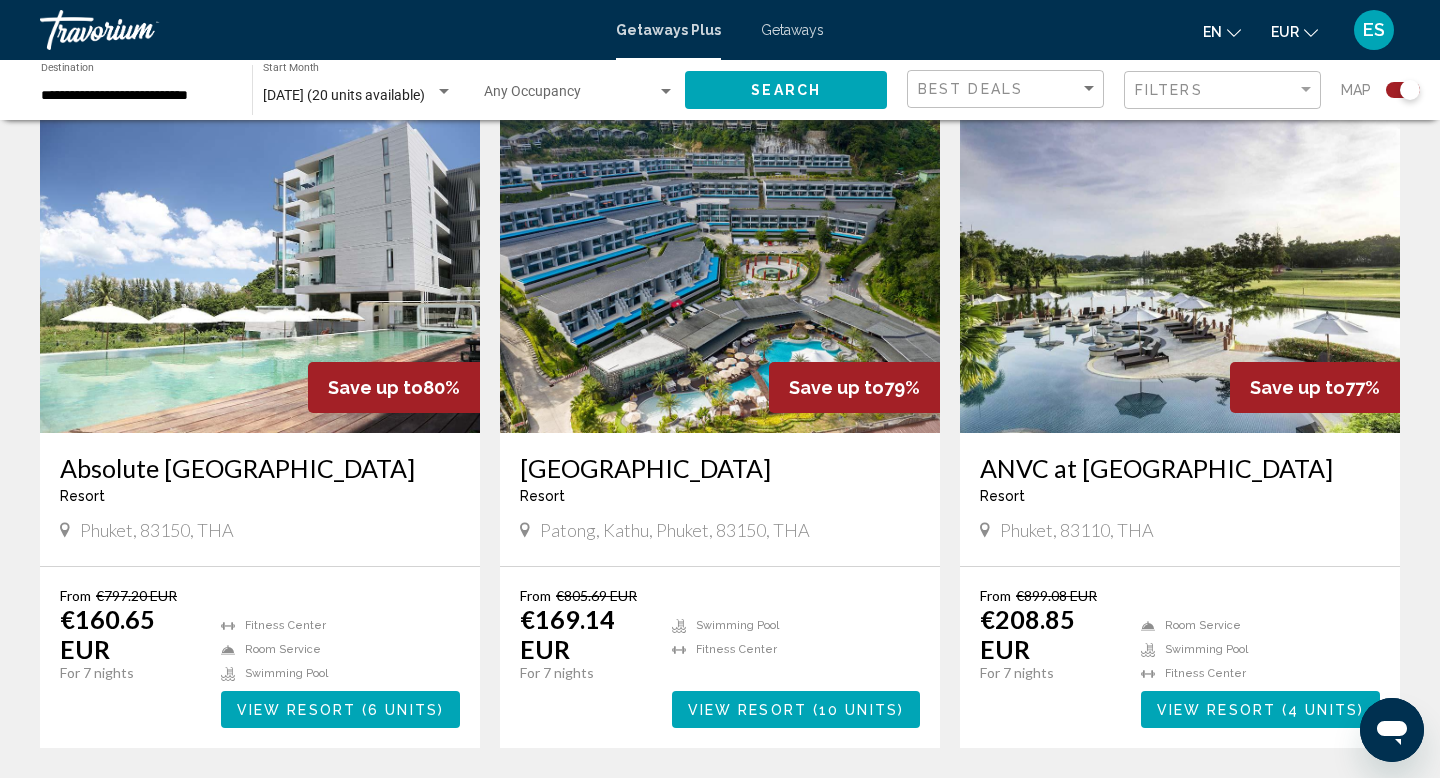 click at bounding box center (1180, 273) 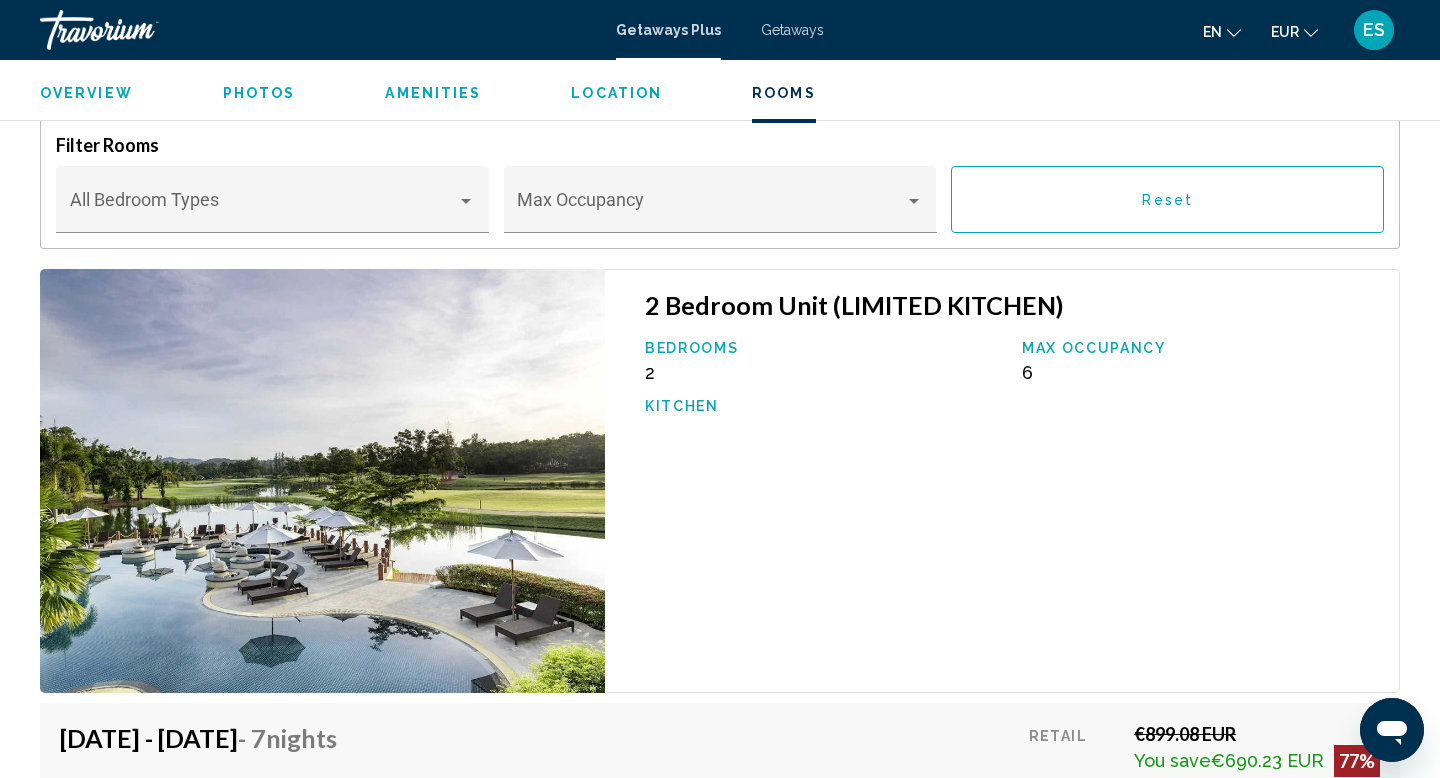 scroll, scrollTop: 2790, scrollLeft: 0, axis: vertical 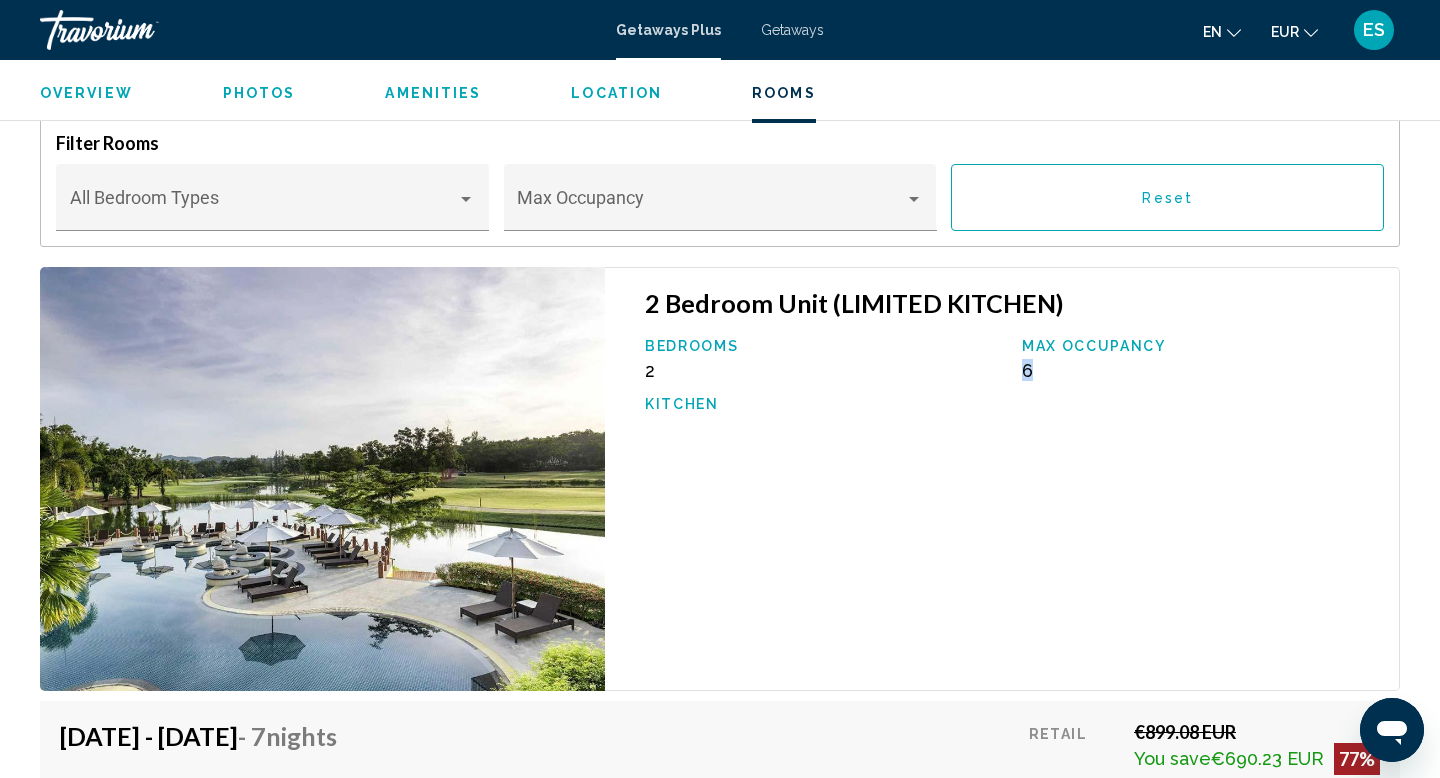 drag, startPoint x: 1018, startPoint y: 352, endPoint x: 1088, endPoint y: 355, distance: 70.064255 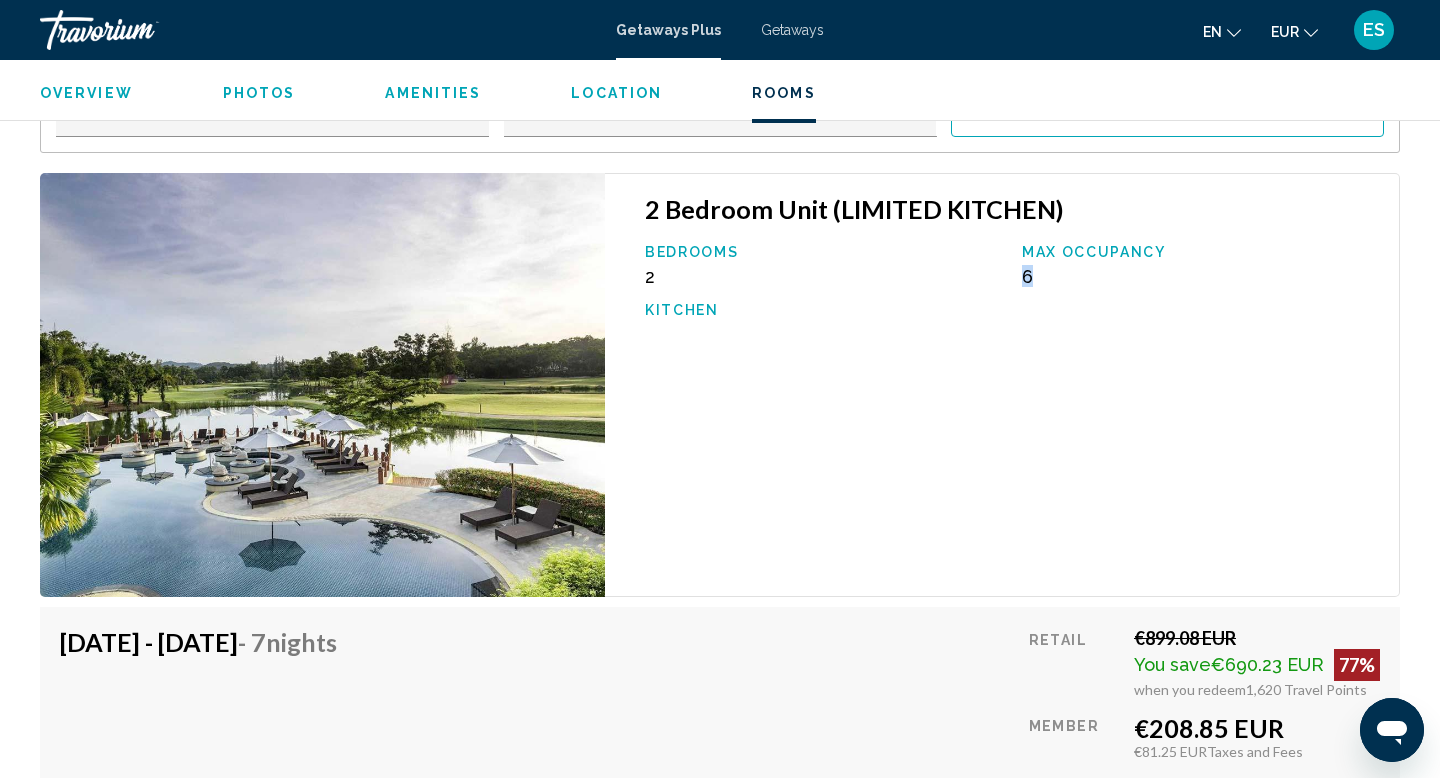 scroll, scrollTop: 2901, scrollLeft: 0, axis: vertical 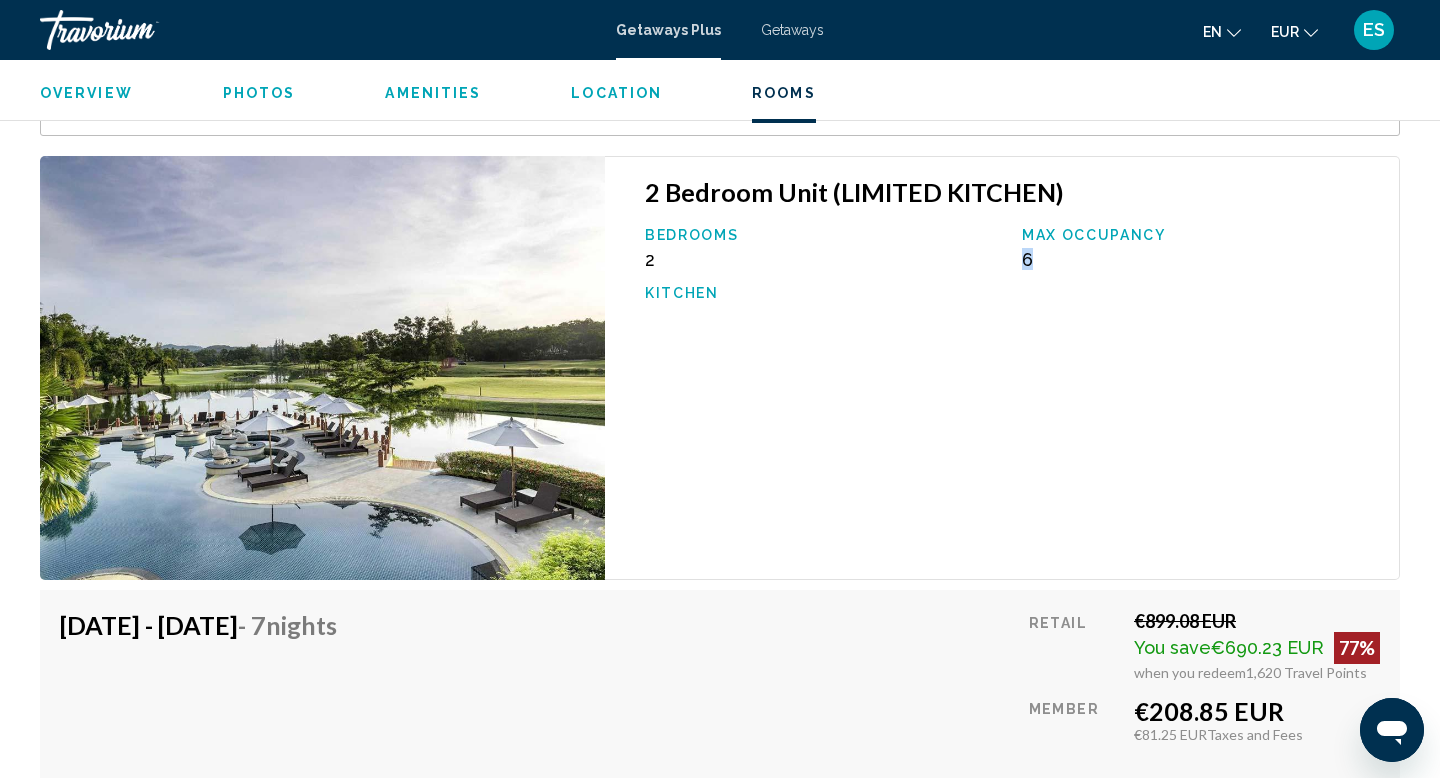 drag, startPoint x: 1151, startPoint y: 690, endPoint x: 1313, endPoint y: 686, distance: 162.04938 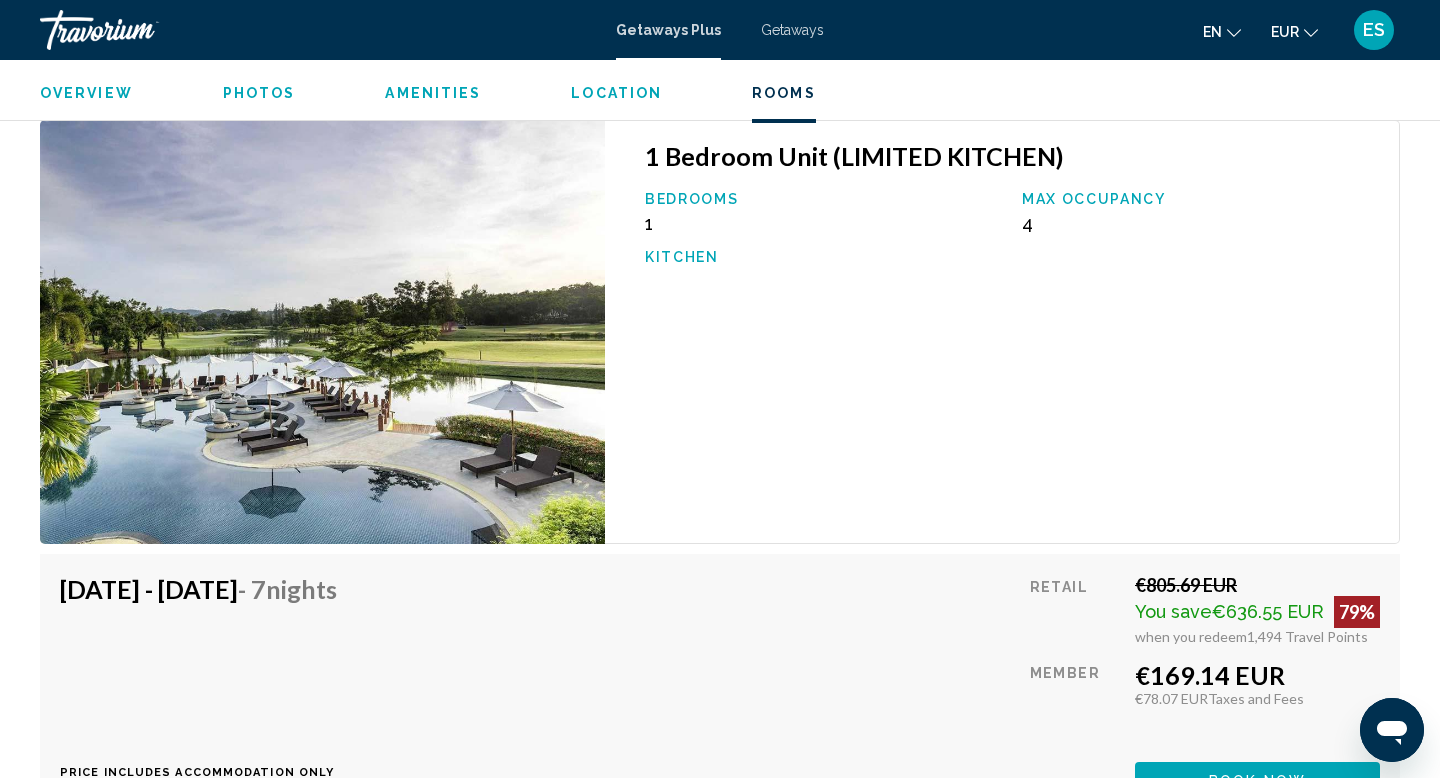 scroll, scrollTop: 3979, scrollLeft: 0, axis: vertical 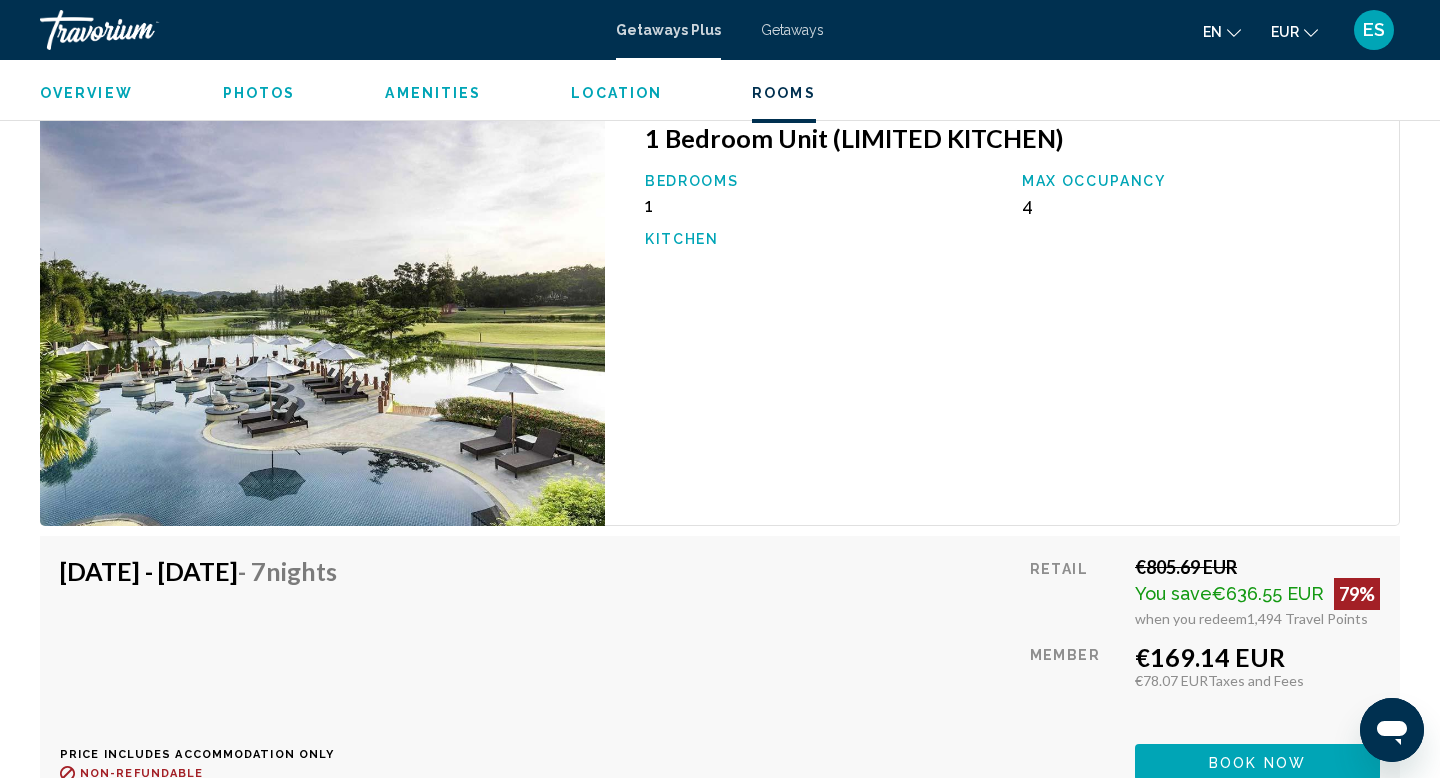 drag, startPoint x: 1139, startPoint y: 643, endPoint x: 1285, endPoint y: 643, distance: 146 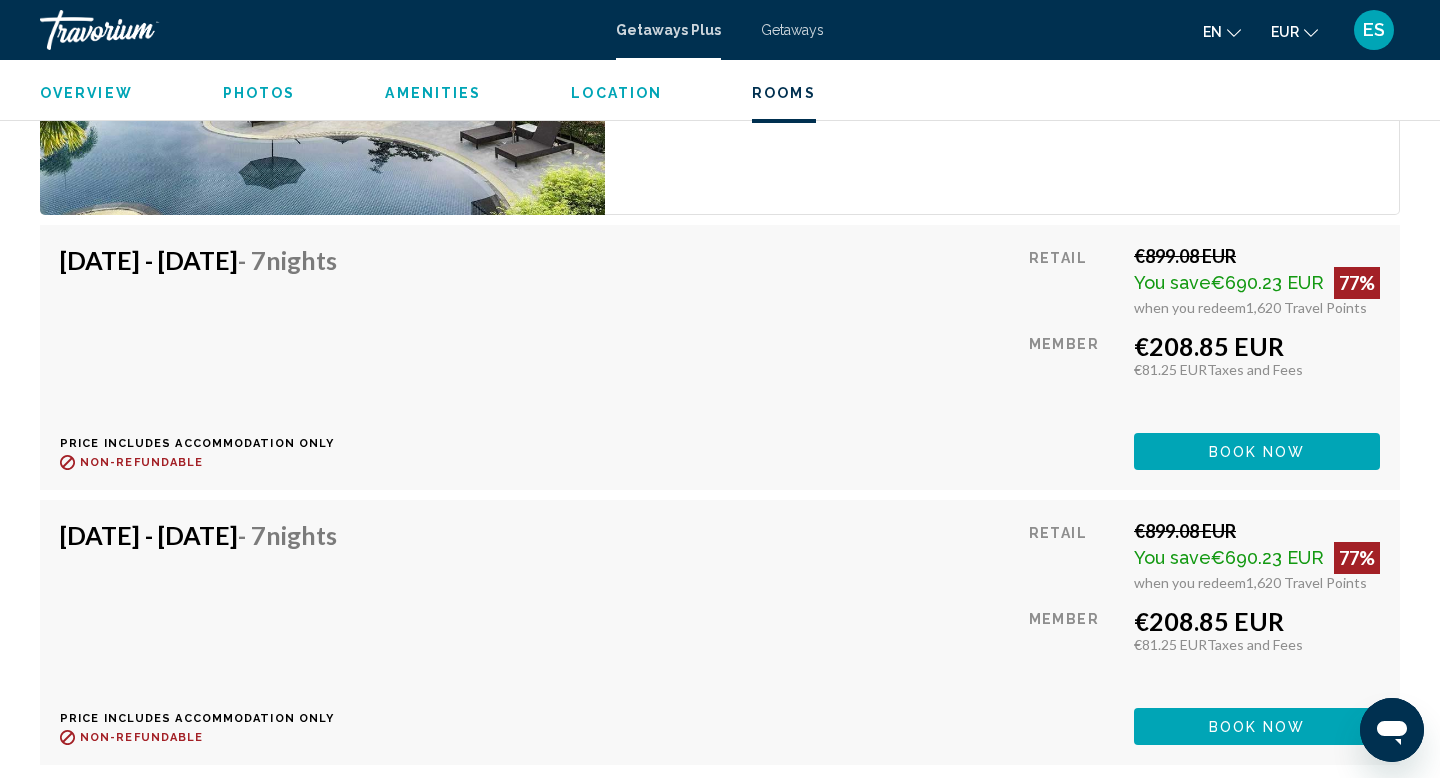 scroll, scrollTop: 3262, scrollLeft: 0, axis: vertical 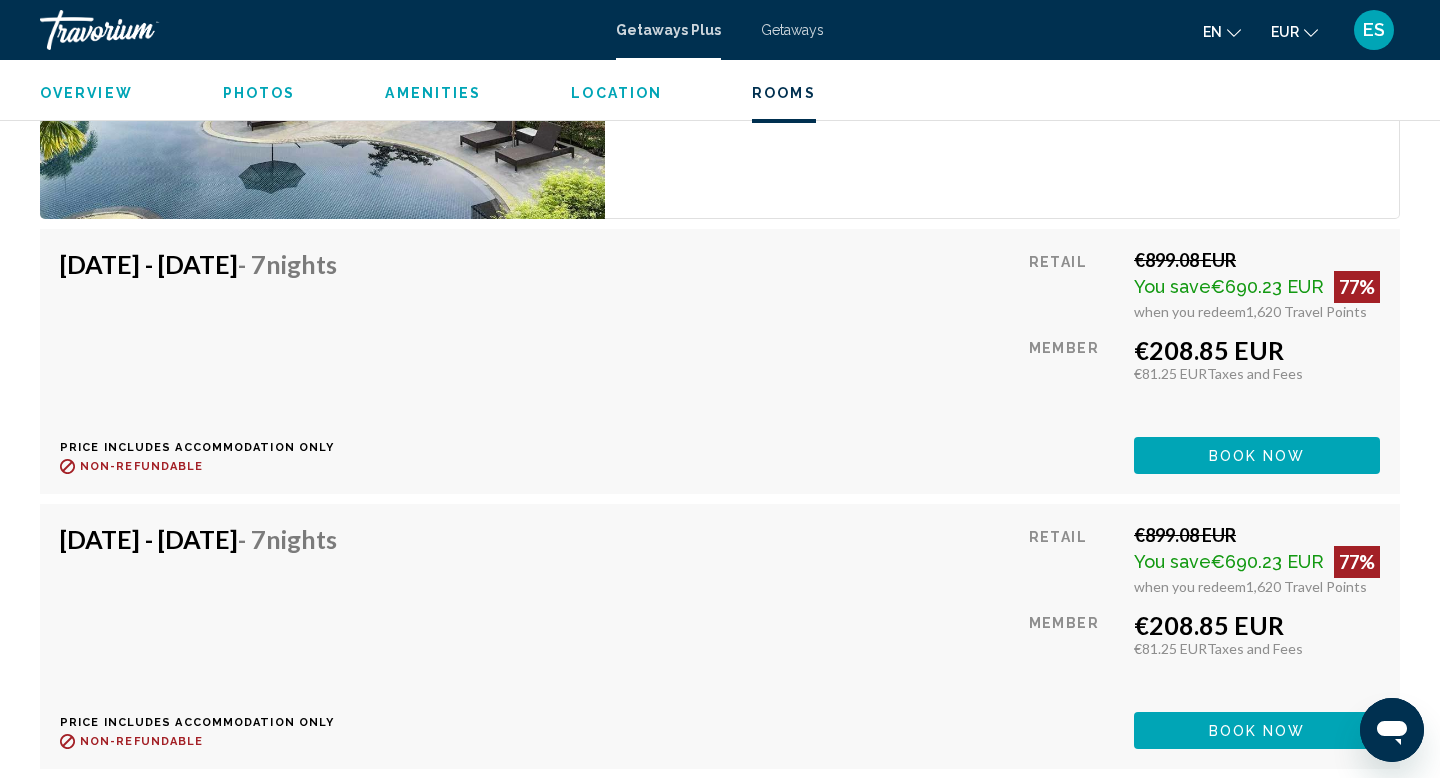 click on "Sep 6, 2025 - Sep 13, 2025  - 7  Nights" at bounding box center [198, 264] 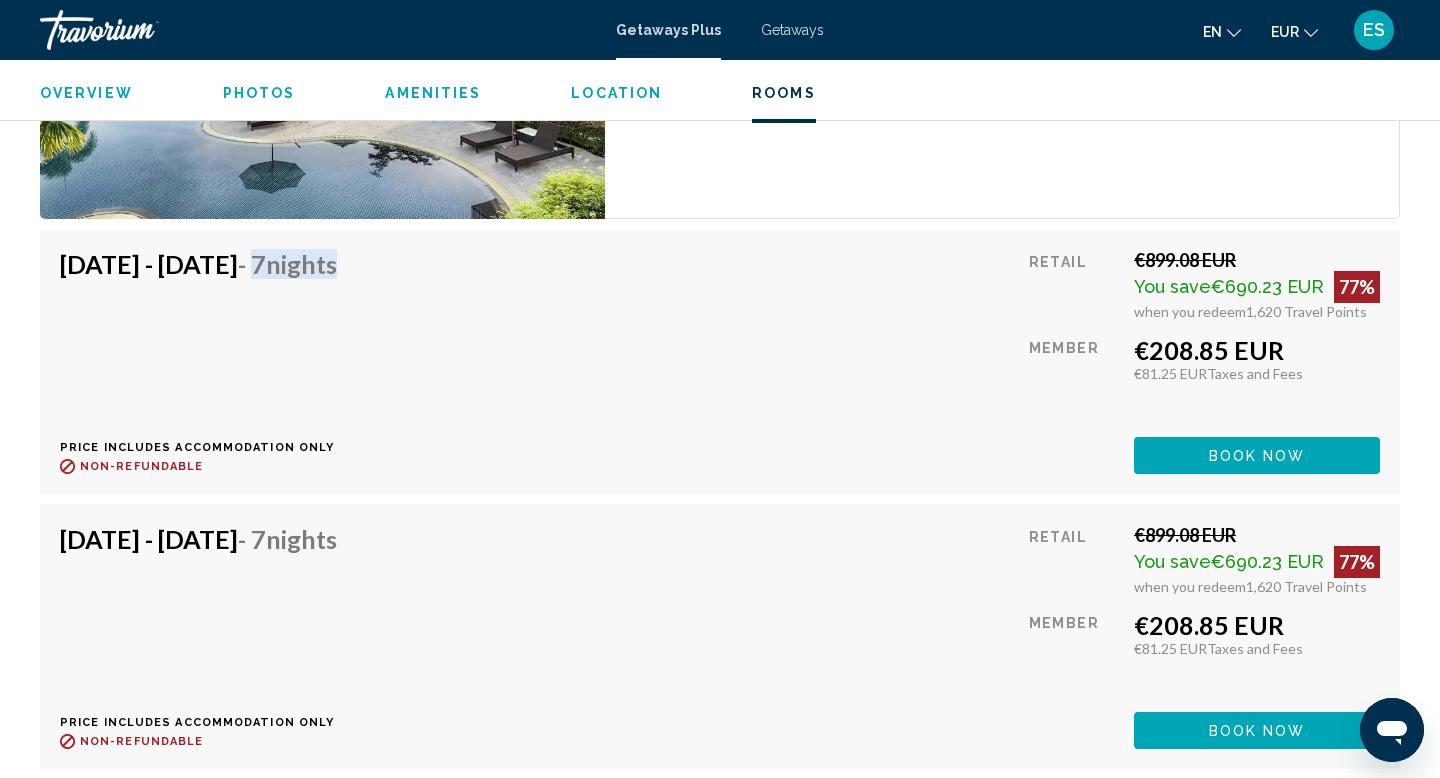 drag, startPoint x: 360, startPoint y: 247, endPoint x: 658, endPoint y: 259, distance: 298.24152 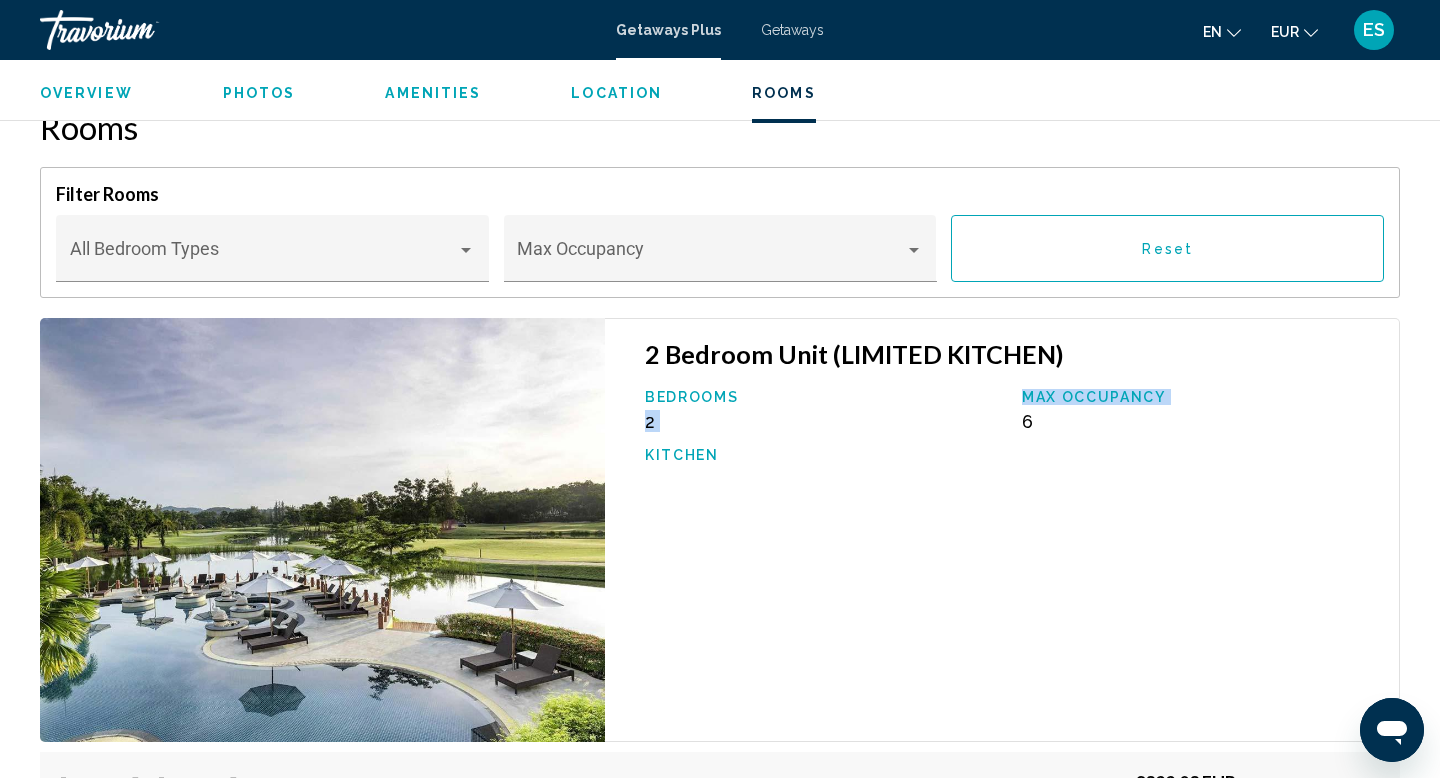 drag, startPoint x: 990, startPoint y: 385, endPoint x: 1082, endPoint y: 385, distance: 92 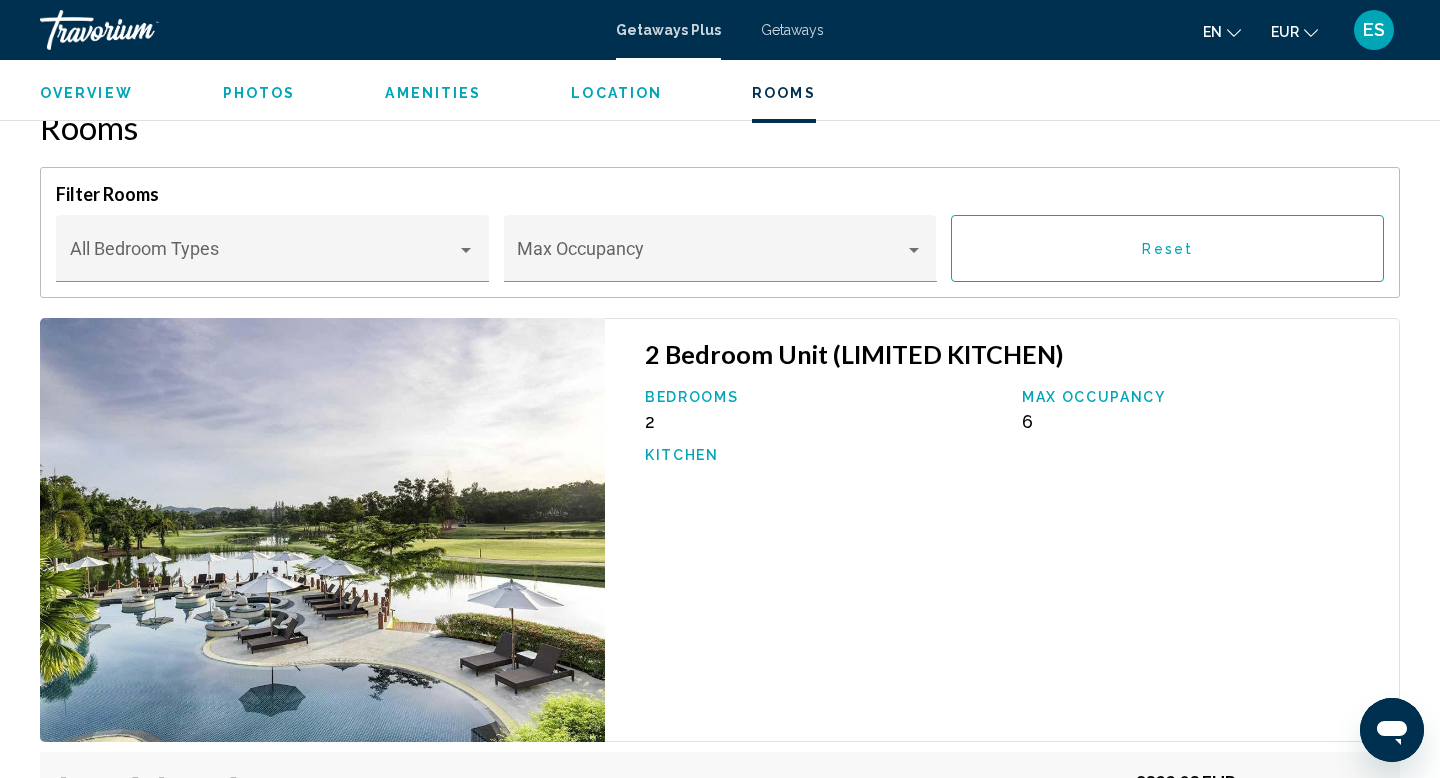 click on "Max Occupancy 6" at bounding box center (1200, 410) 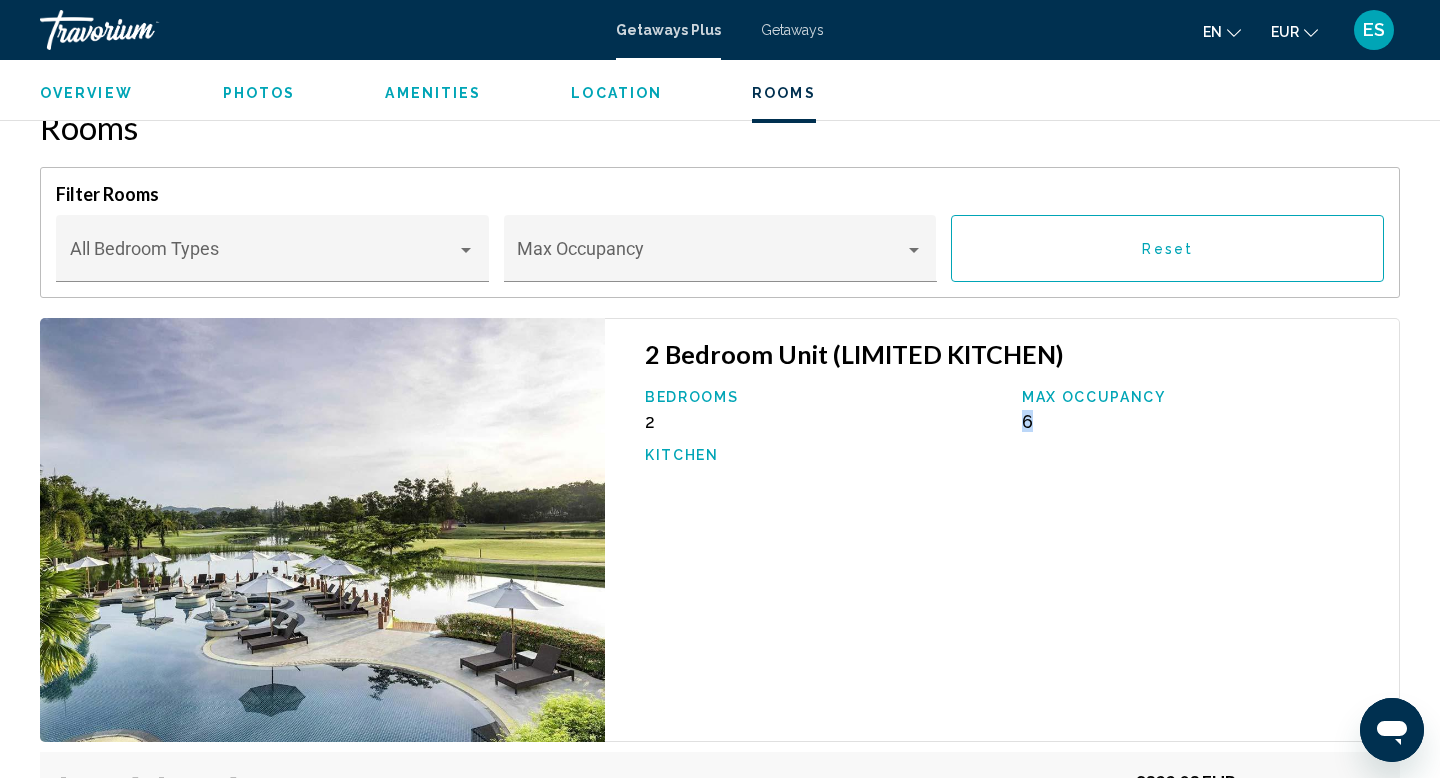 drag, startPoint x: 1021, startPoint y: 395, endPoint x: 1097, endPoint y: 395, distance: 76 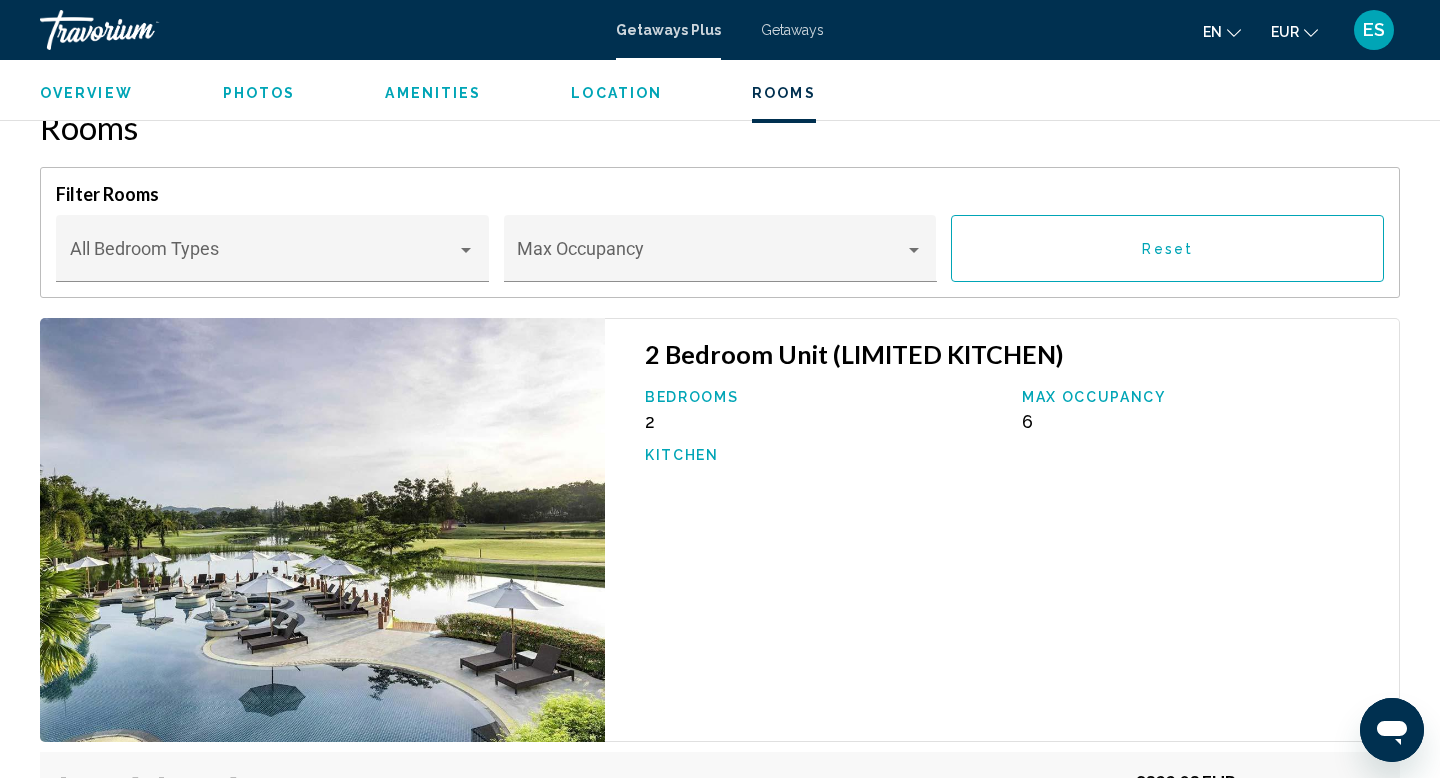 click on "2 Bedroom Unit (LIMITED KITCHEN) Bedrooms 2 Max Occupancy 6 Kitchen" at bounding box center (1002, 530) 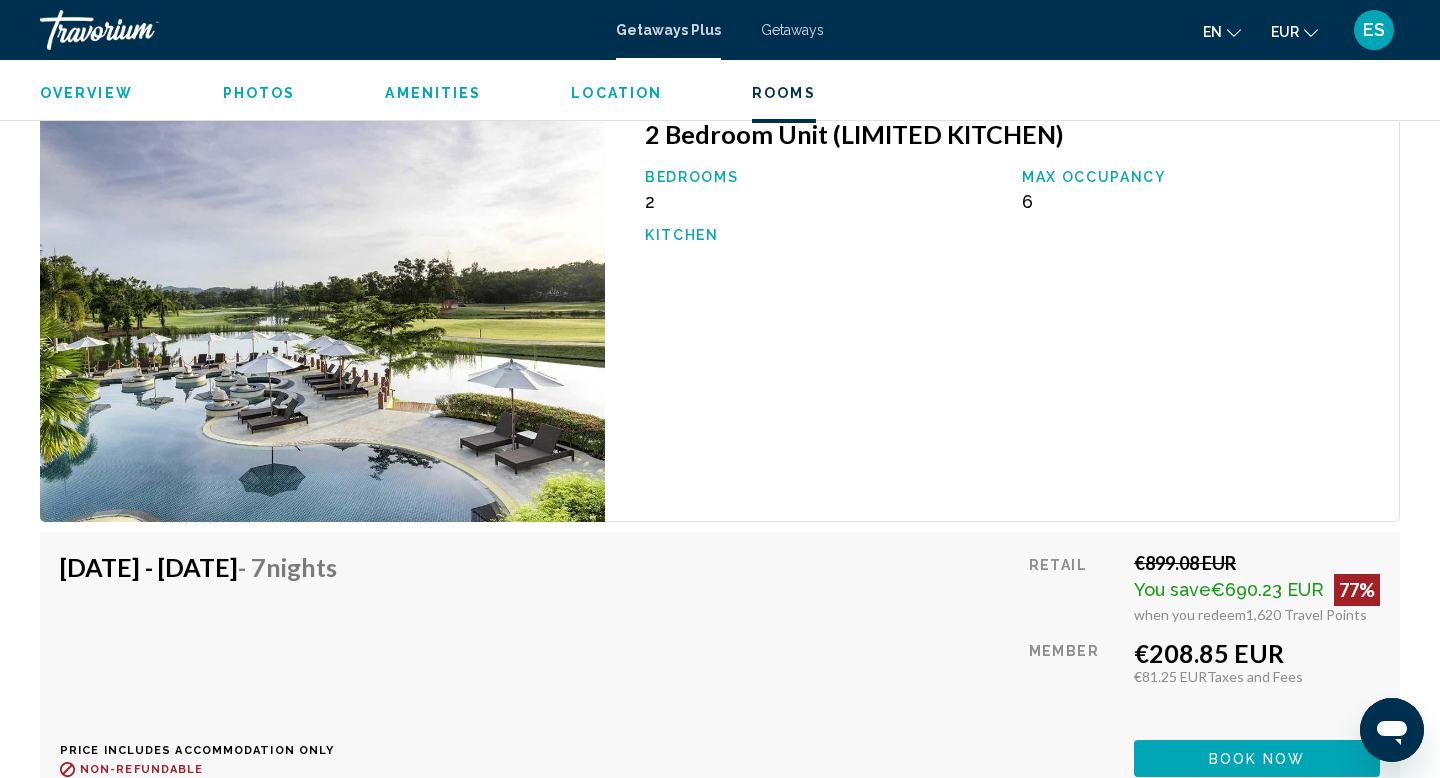 scroll, scrollTop: 2965, scrollLeft: 0, axis: vertical 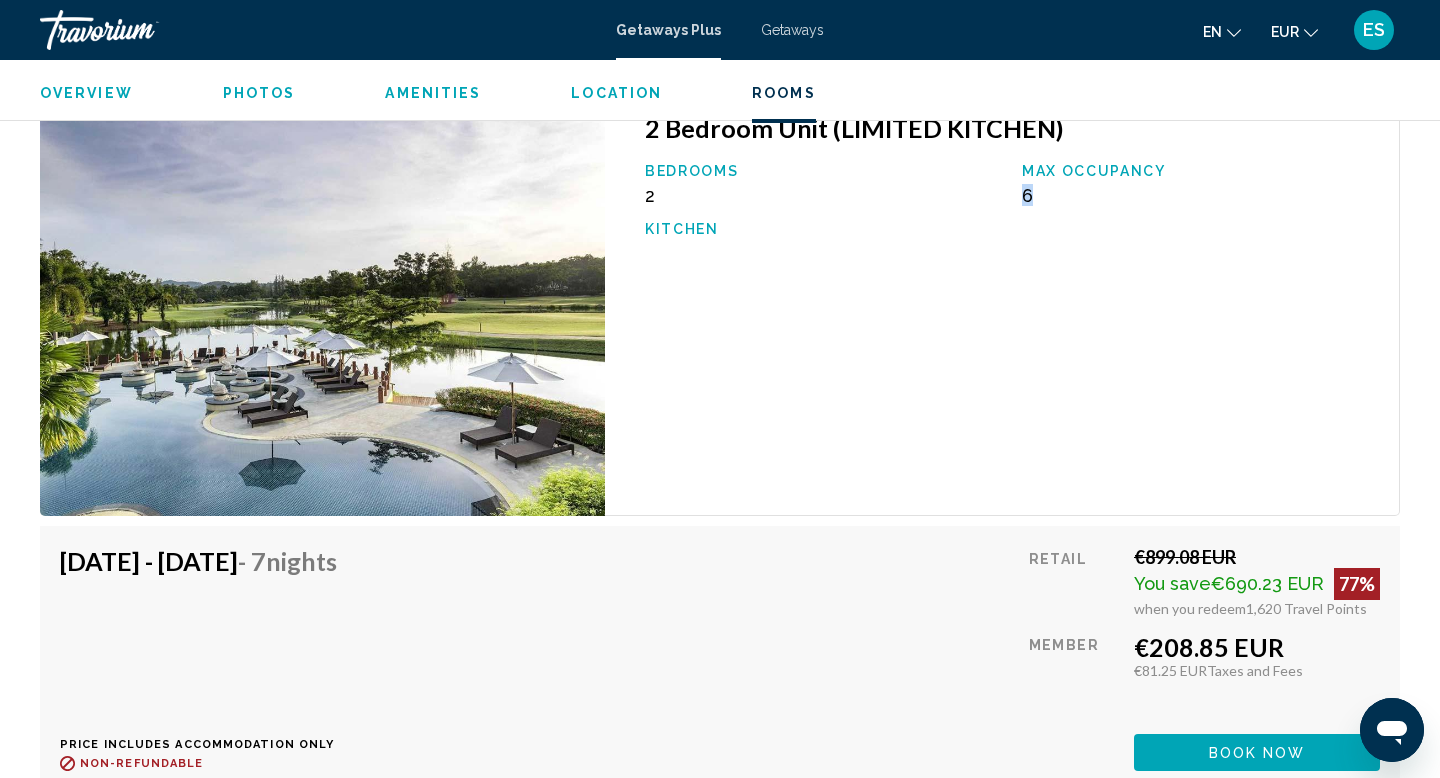 drag, startPoint x: 1026, startPoint y: 180, endPoint x: 1071, endPoint y: 180, distance: 45 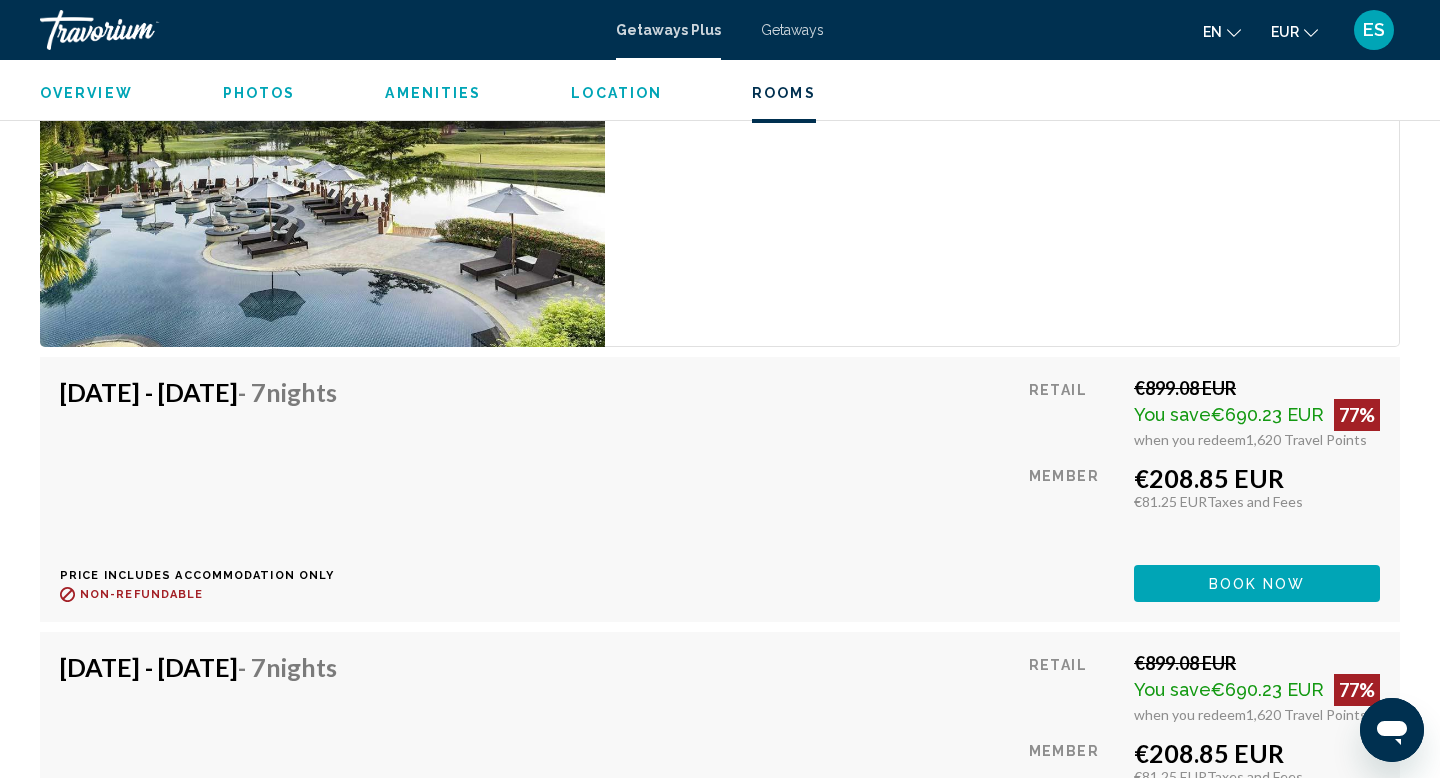 scroll, scrollTop: 3132, scrollLeft: 0, axis: vertical 